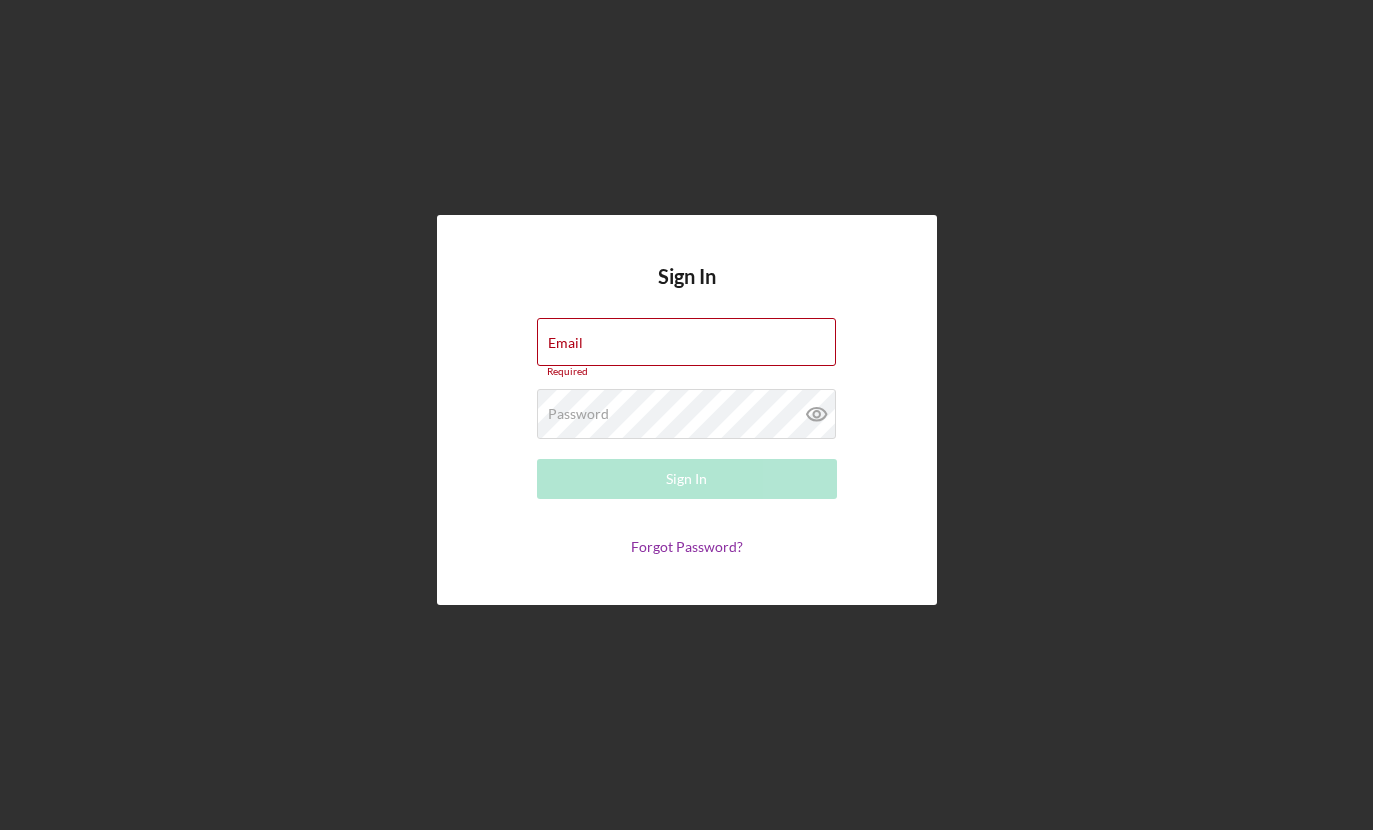 scroll, scrollTop: 0, scrollLeft: 0, axis: both 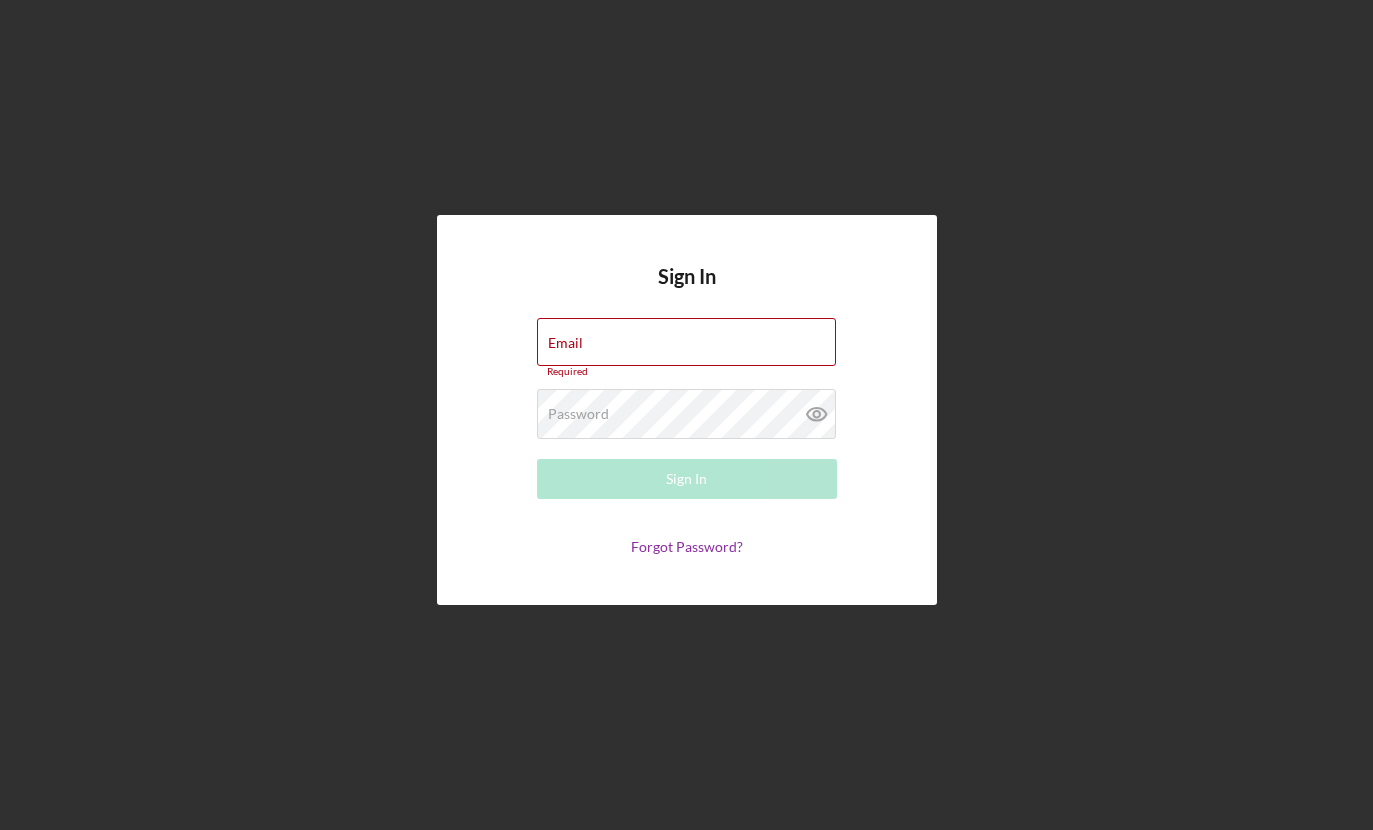 type on "[EMAIL]" 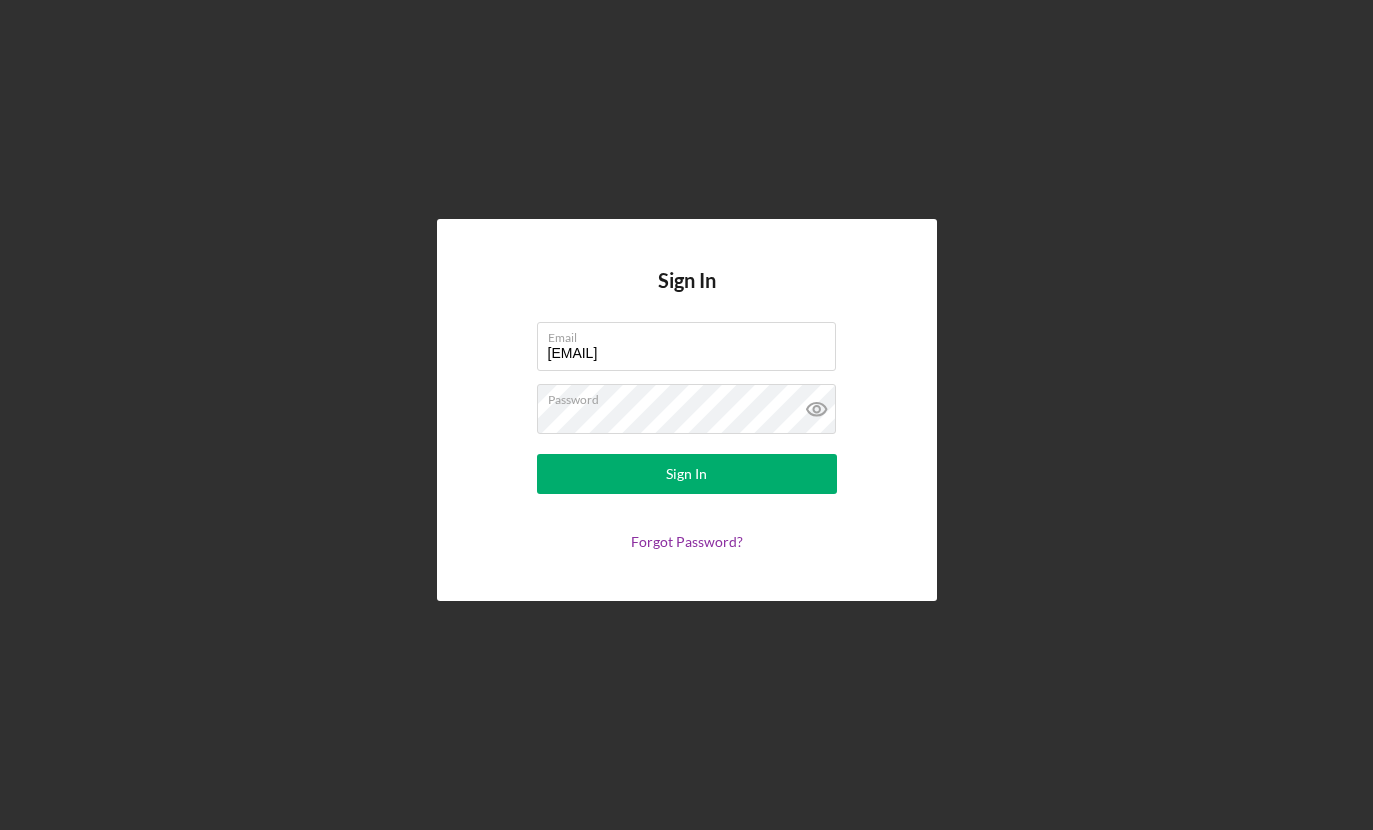 click on "Sign In" at bounding box center (687, 474) 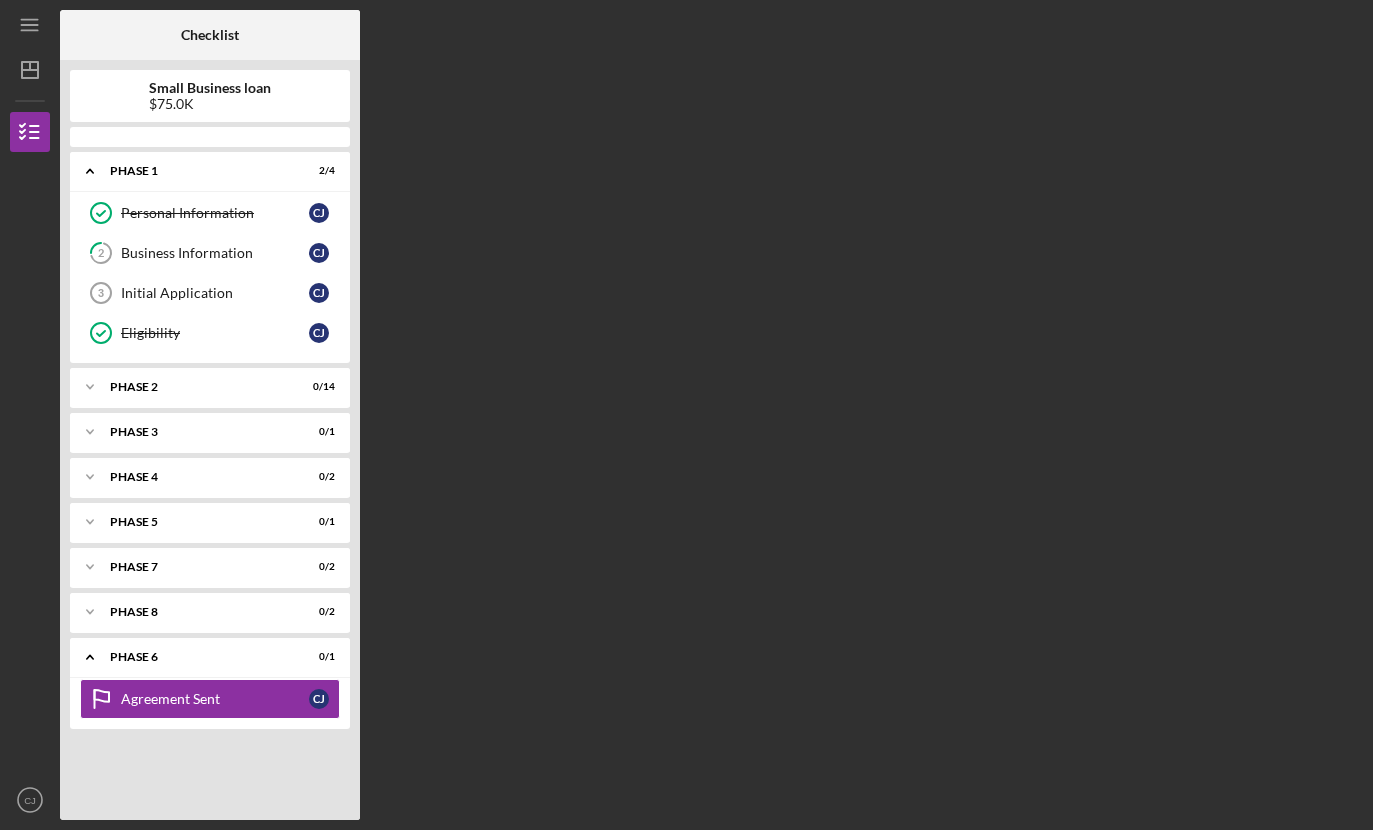 scroll, scrollTop: 70, scrollLeft: 0, axis: vertical 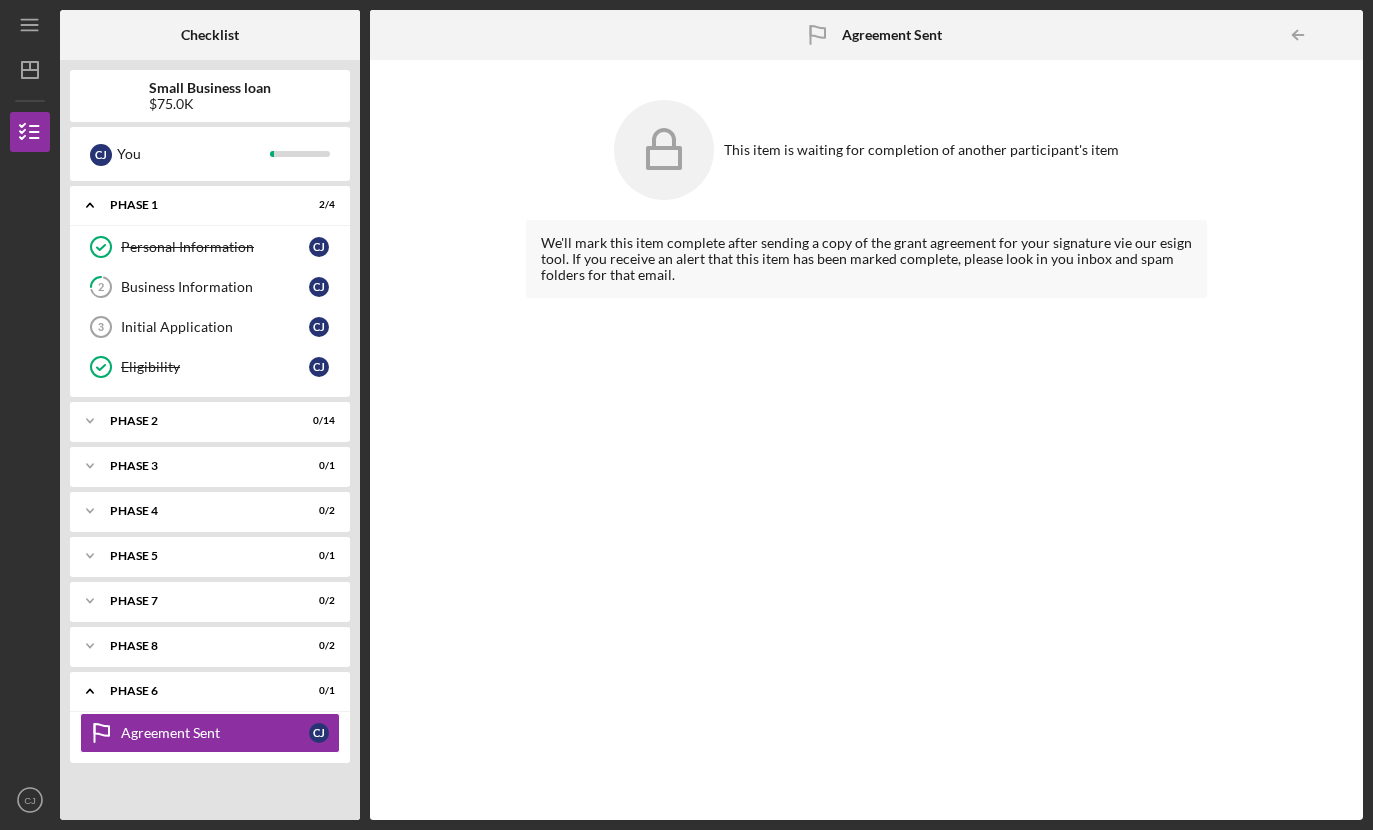 click on "Initial Application 3 Initial Application C J" at bounding box center [210, 327] 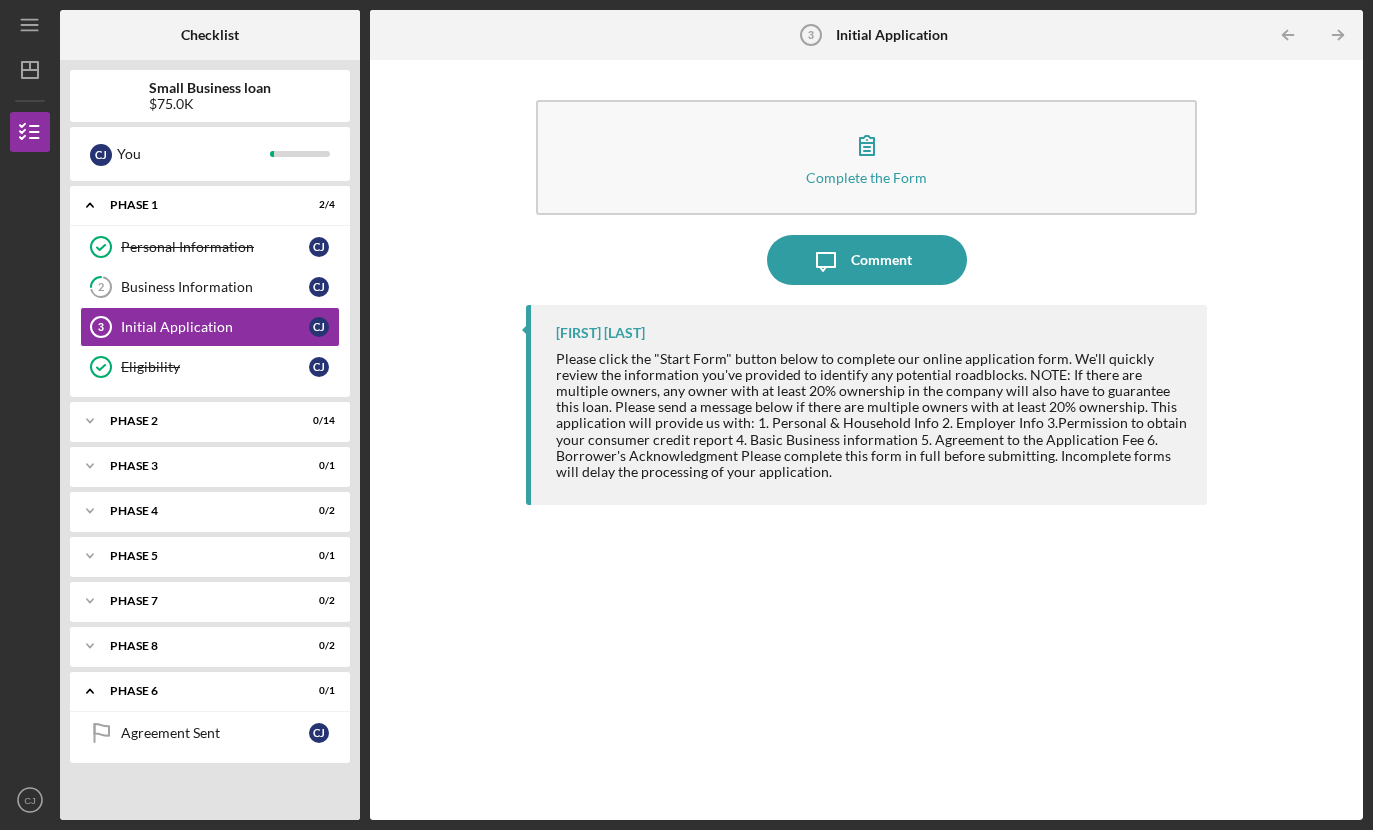 click on "Complete the Form Form" at bounding box center (866, 157) 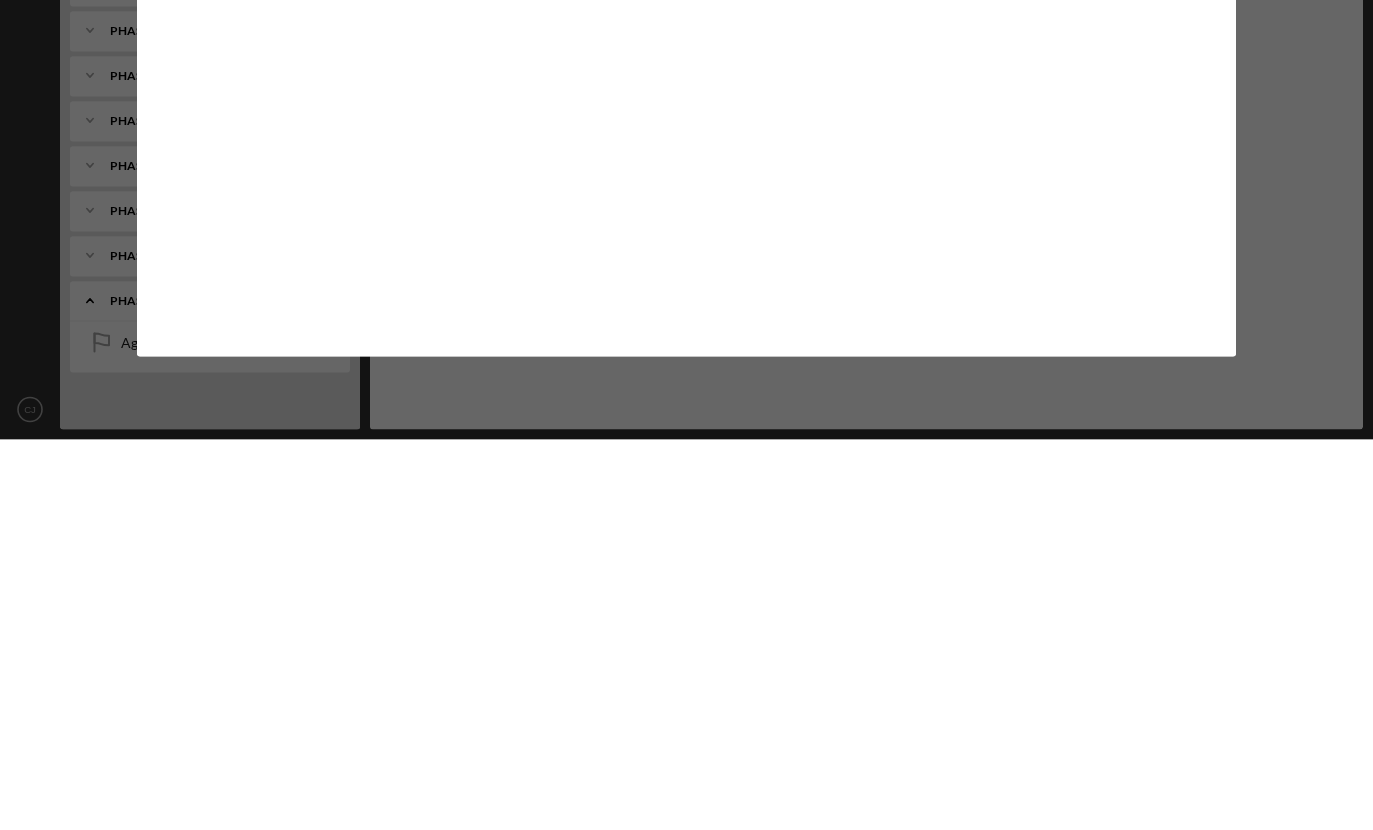 scroll, scrollTop: 80, scrollLeft: 0, axis: vertical 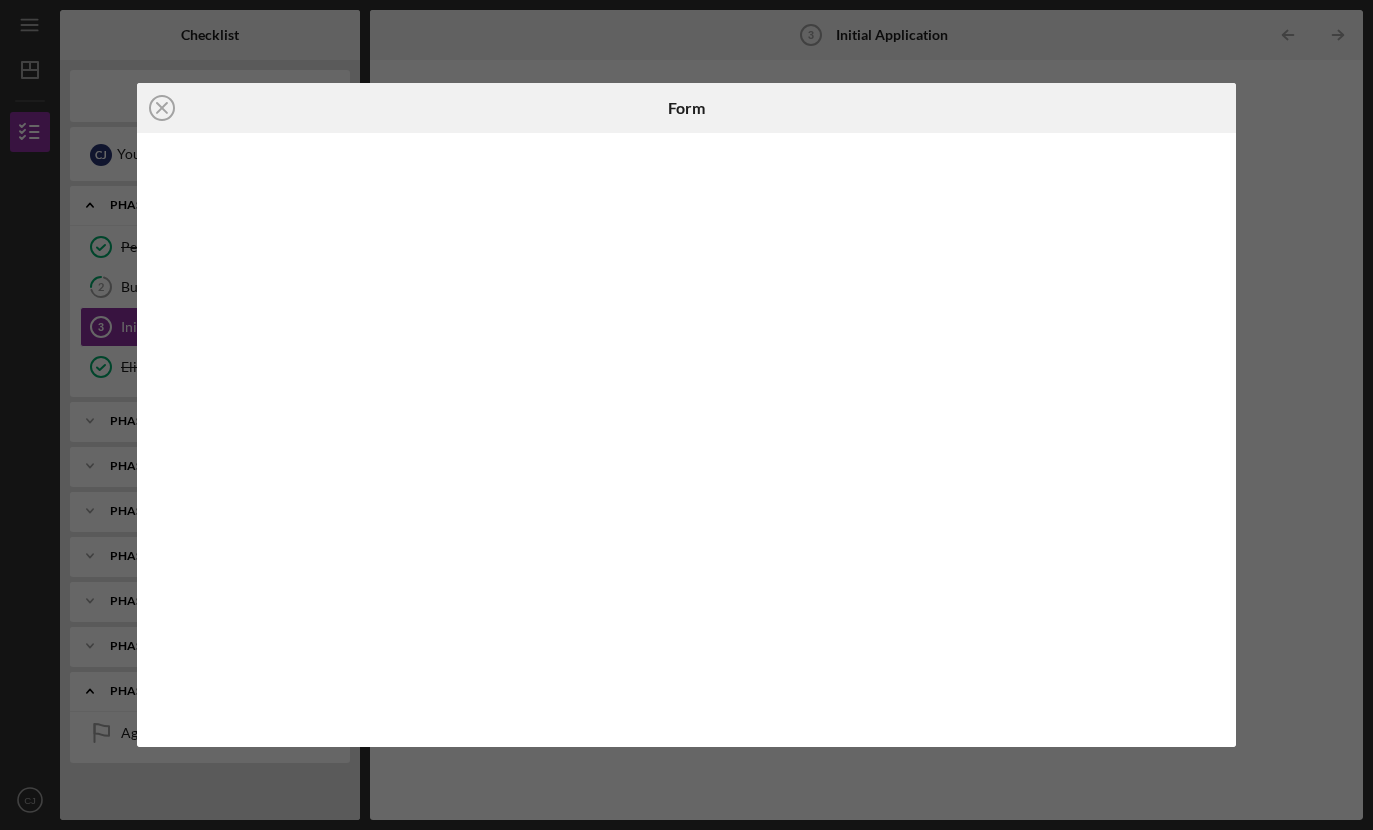 click 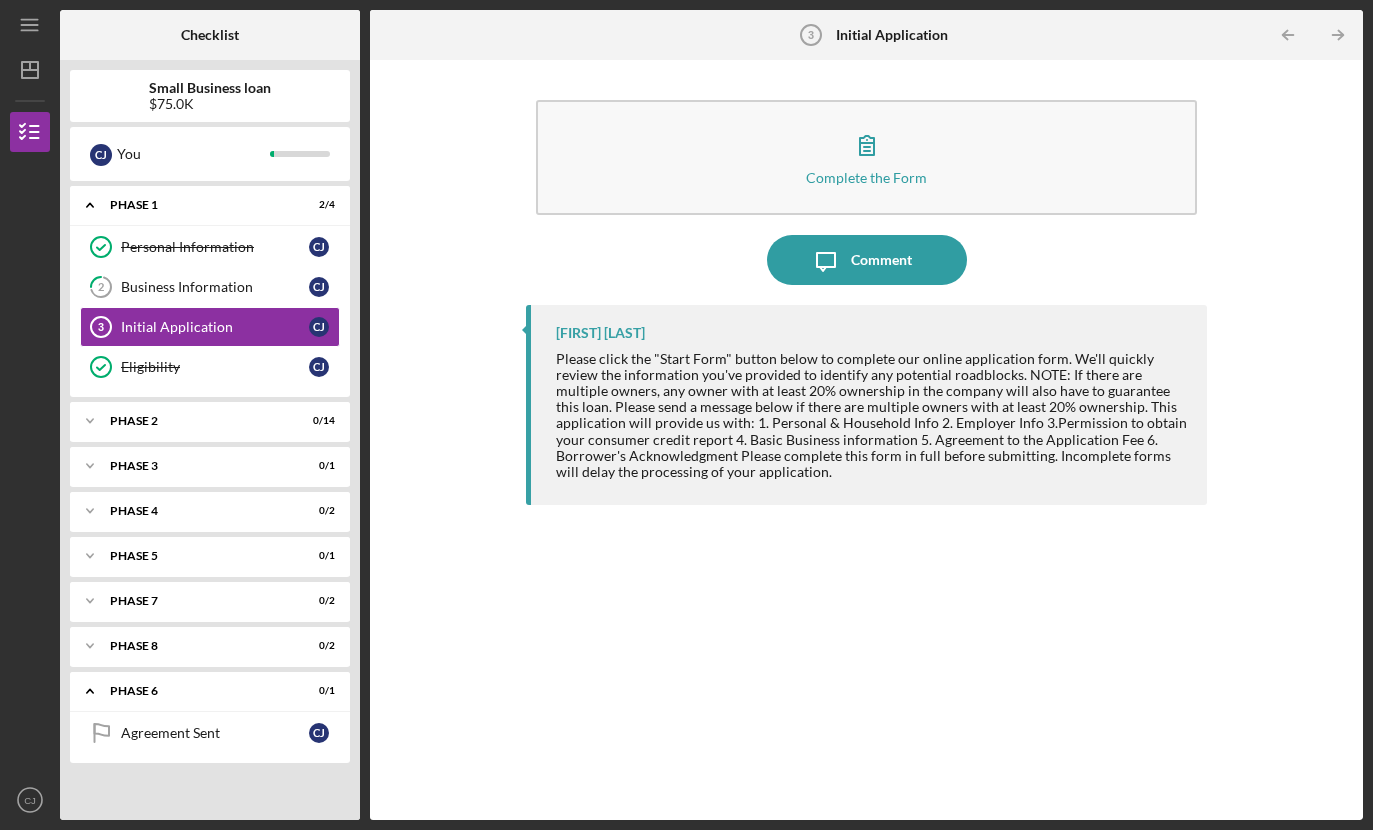 scroll, scrollTop: 70, scrollLeft: 0, axis: vertical 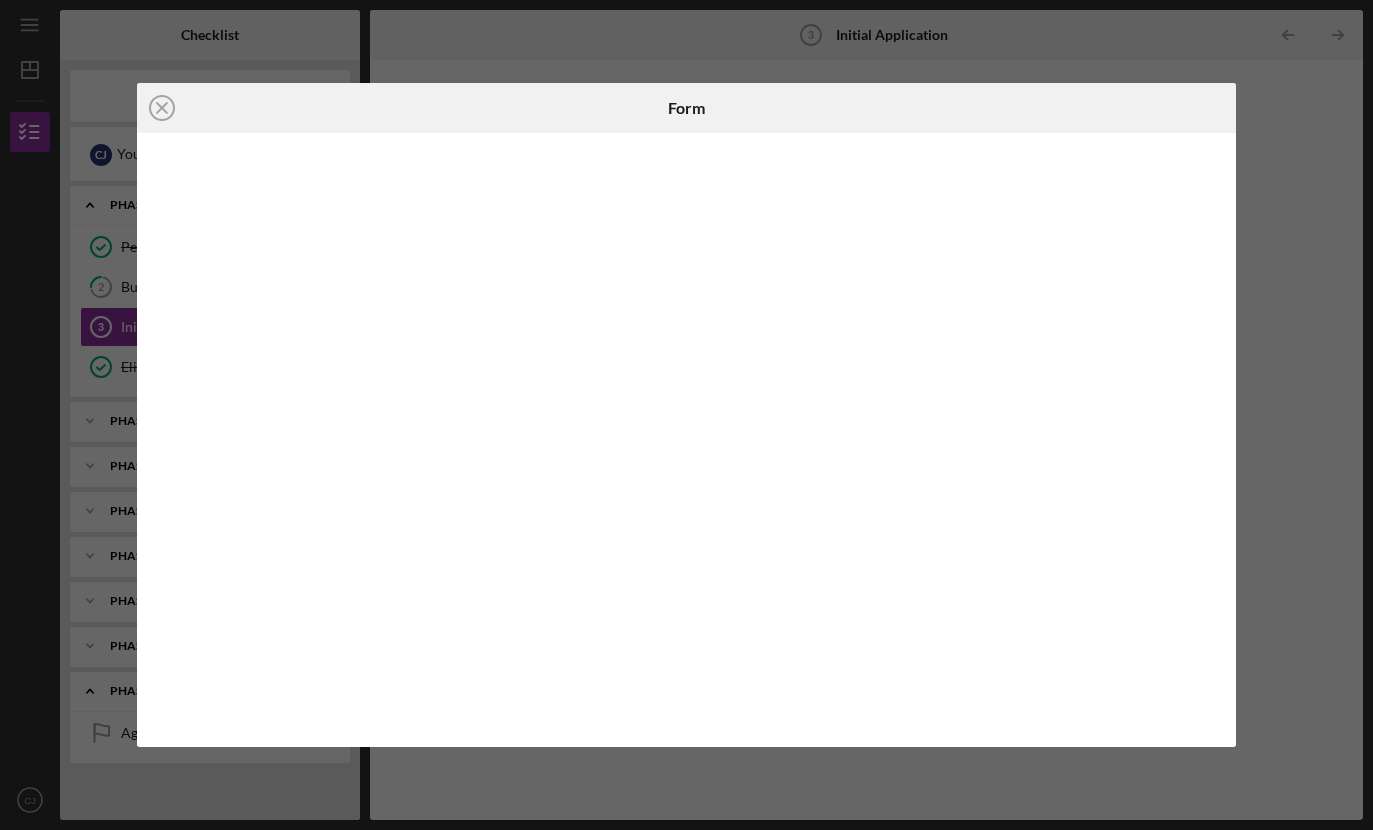 click at bounding box center (1053, 108) 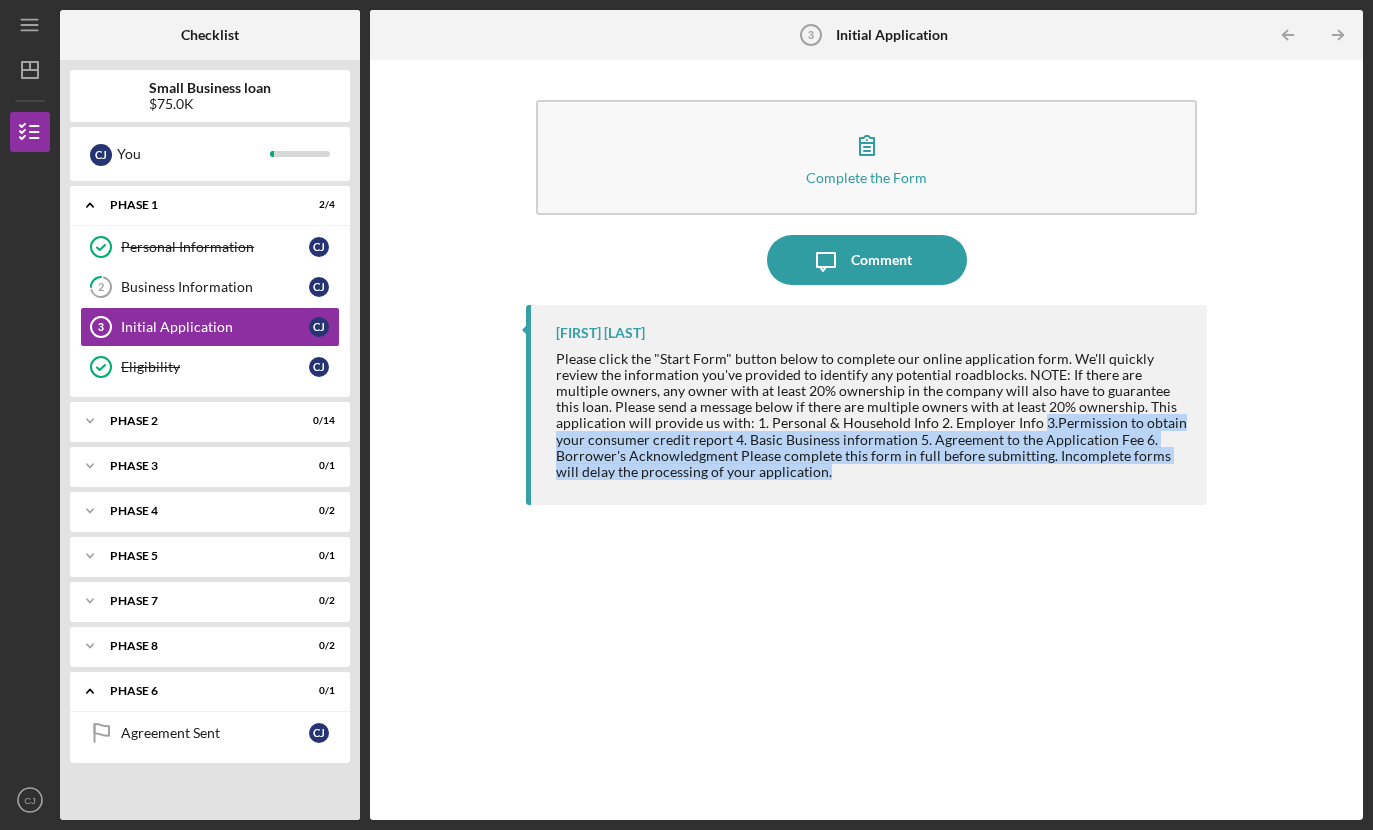 click on "Complete the Form Form Icon/Message Comment [FIRST] [LAST]  Please click the "Start Form" button below to complete our online application form. We'll quickly review the information you've provided to identify any potential roadblocks. NOTE: If there are multiple owners, any owner with at least 20% ownership in the company will also have to guarantee this loan. Please send a message below if there are multiple owners with at least 20% ownership. This application will provide us with: 1. Personal & Household Info 2. Employer Info 3.Permission to obtain your consumer credit report 4. Basic Business information 5. Agreement to the Application Fee 6. Borrower's Acknowledgment Please complete this form in full before submitting. Incomplete forms will delay the processing of your application." at bounding box center (866, 440) 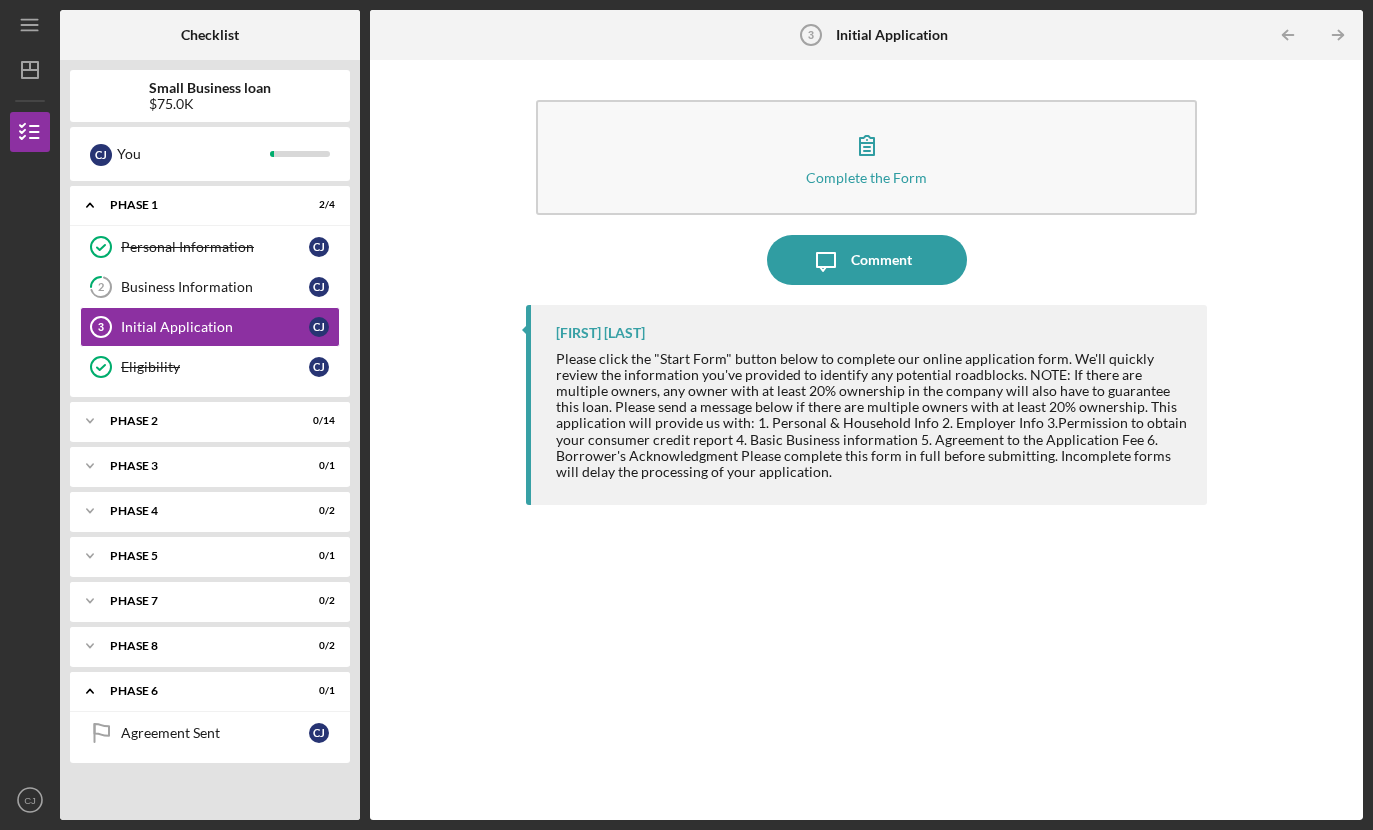 click on "Complete the Form Form Icon/Message Comment [FIRST] [LAST]  Please click the "Start Form" button below to complete our online application form. We'll quickly review the information you've provided to identify any potential roadblocks. NOTE: If there are multiple owners, any owner with at least 20% ownership in the company will also have to guarantee this loan. Please send a message below if there are multiple owners with at least 20% ownership. This application will provide us with: 1. Personal & Household Info 2. Employer Info 3.Permission to obtain your consumer credit report 4. Basic Business information 5. Agreement to the Application Fee 6. Borrower's Acknowledgment Please complete this form in full before submitting. Incomplete forms will delay the processing of your application." at bounding box center [866, 440] 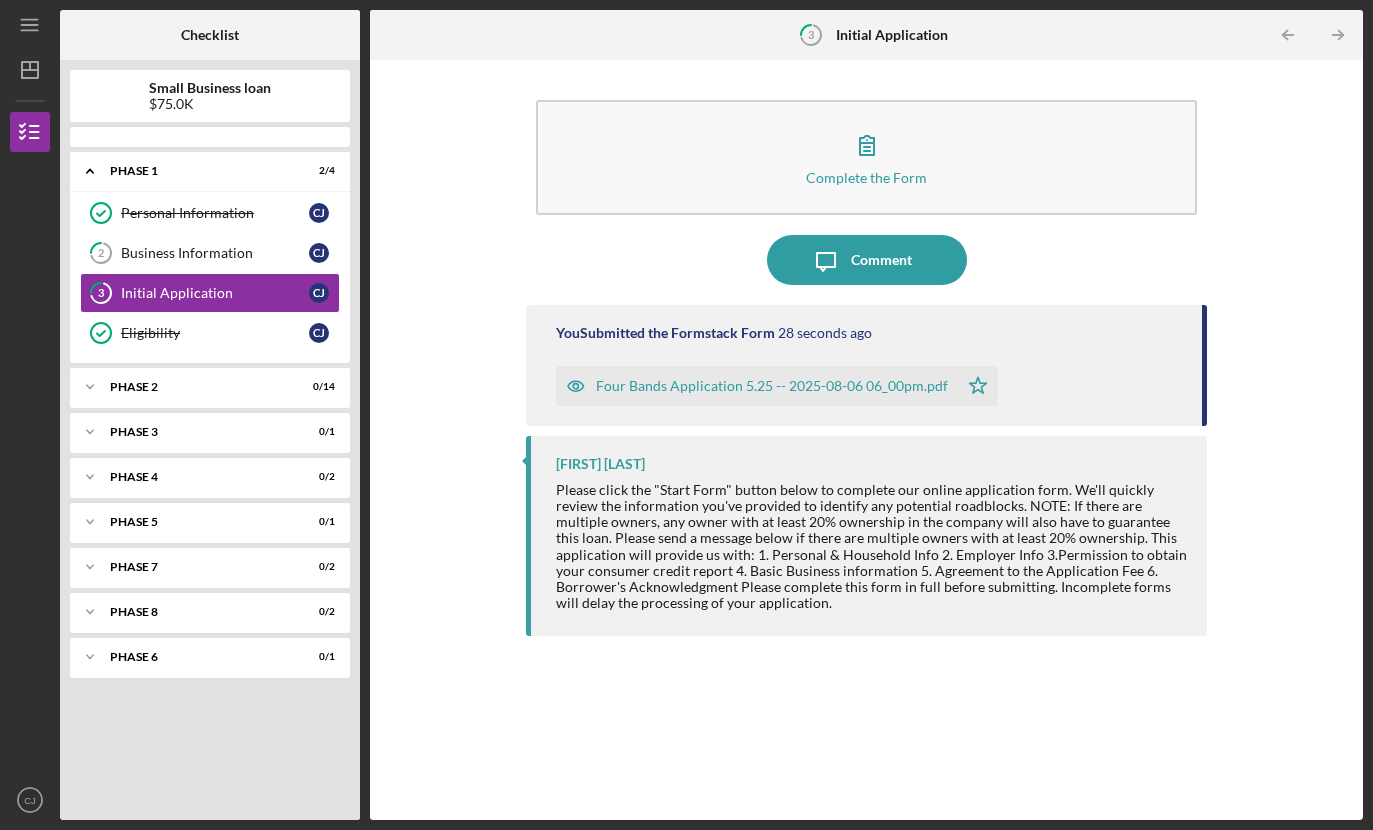 scroll, scrollTop: 70, scrollLeft: 0, axis: vertical 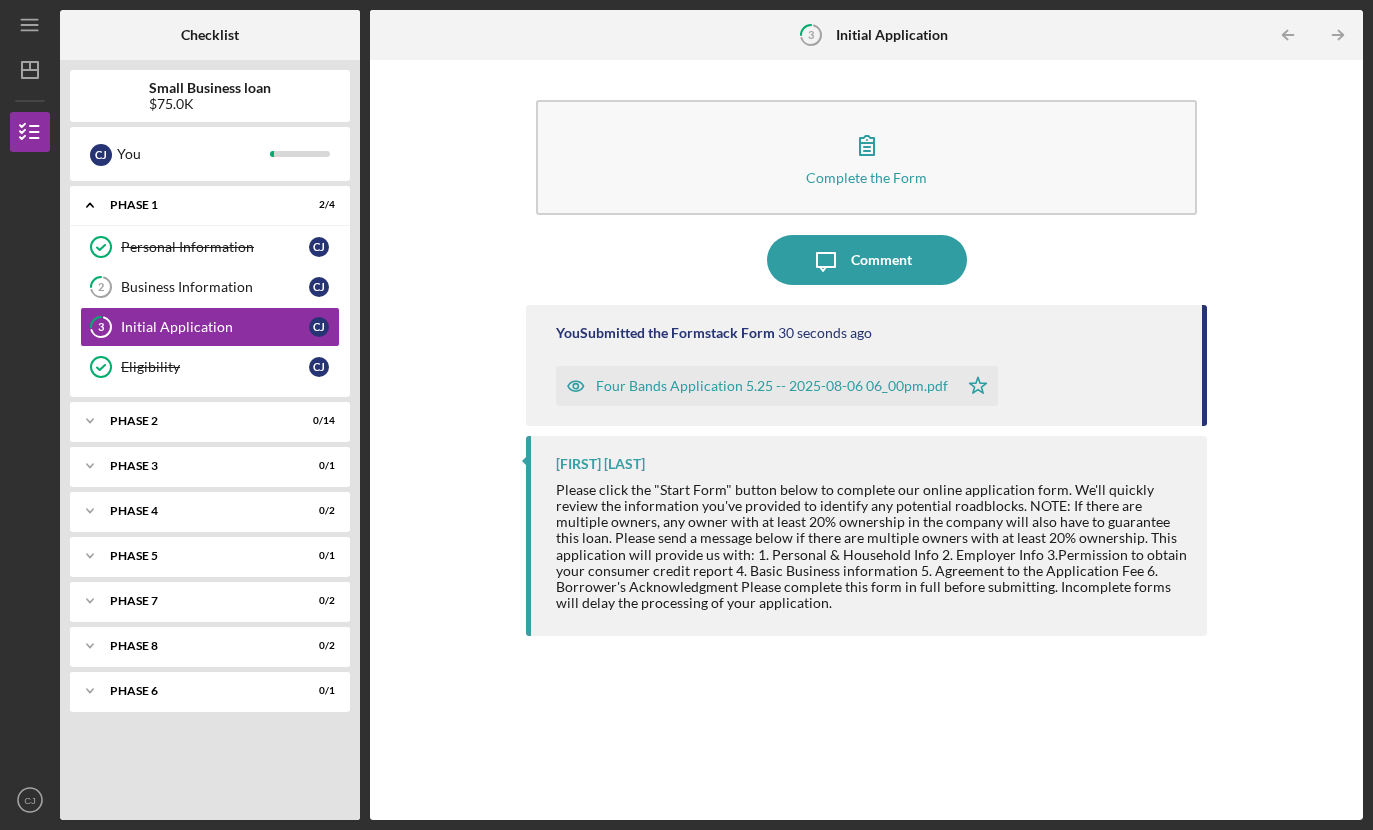 click on "Four Bands Application 5.25 -- 2025-08-06 06_00pm.pdf" at bounding box center (757, 386) 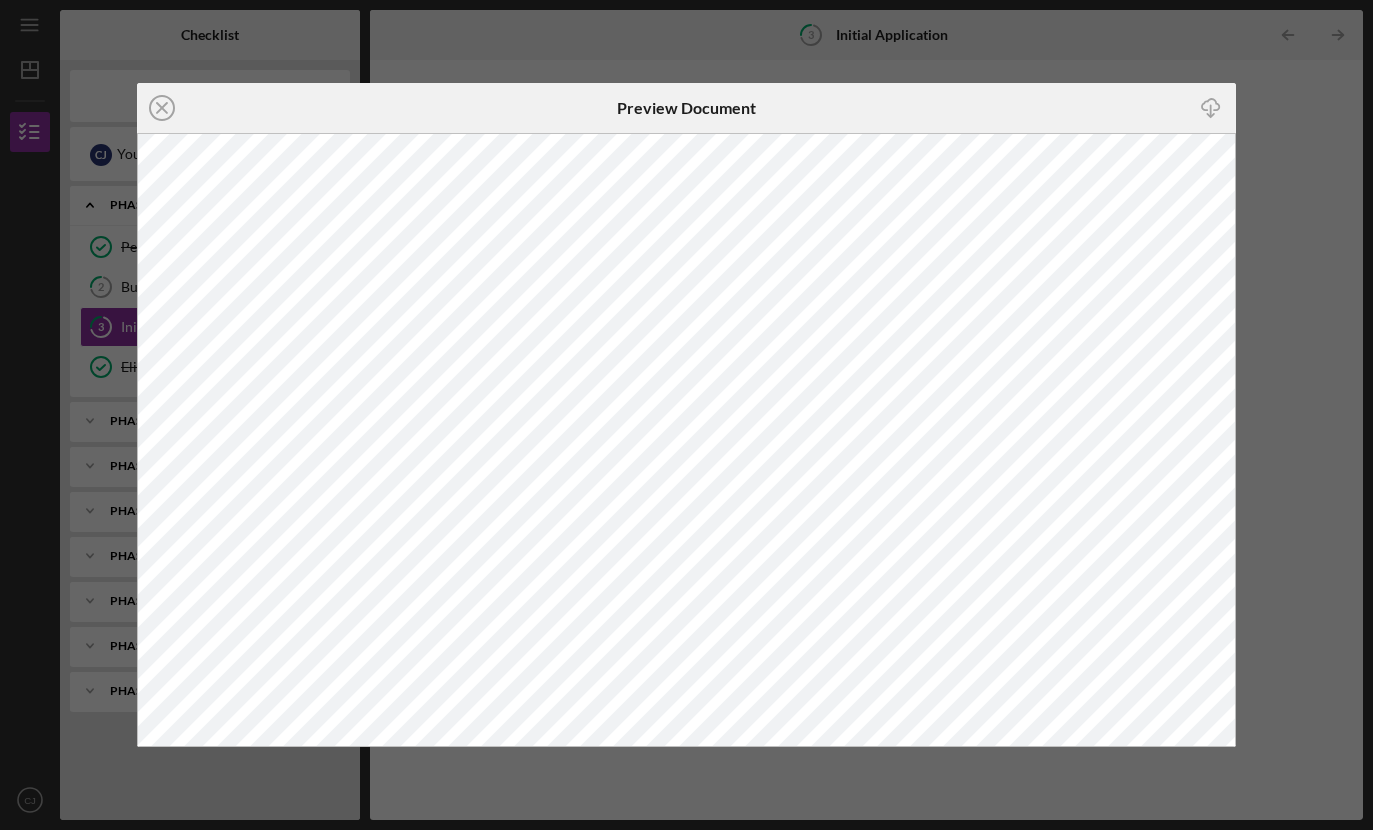 click on "Icon/Close" 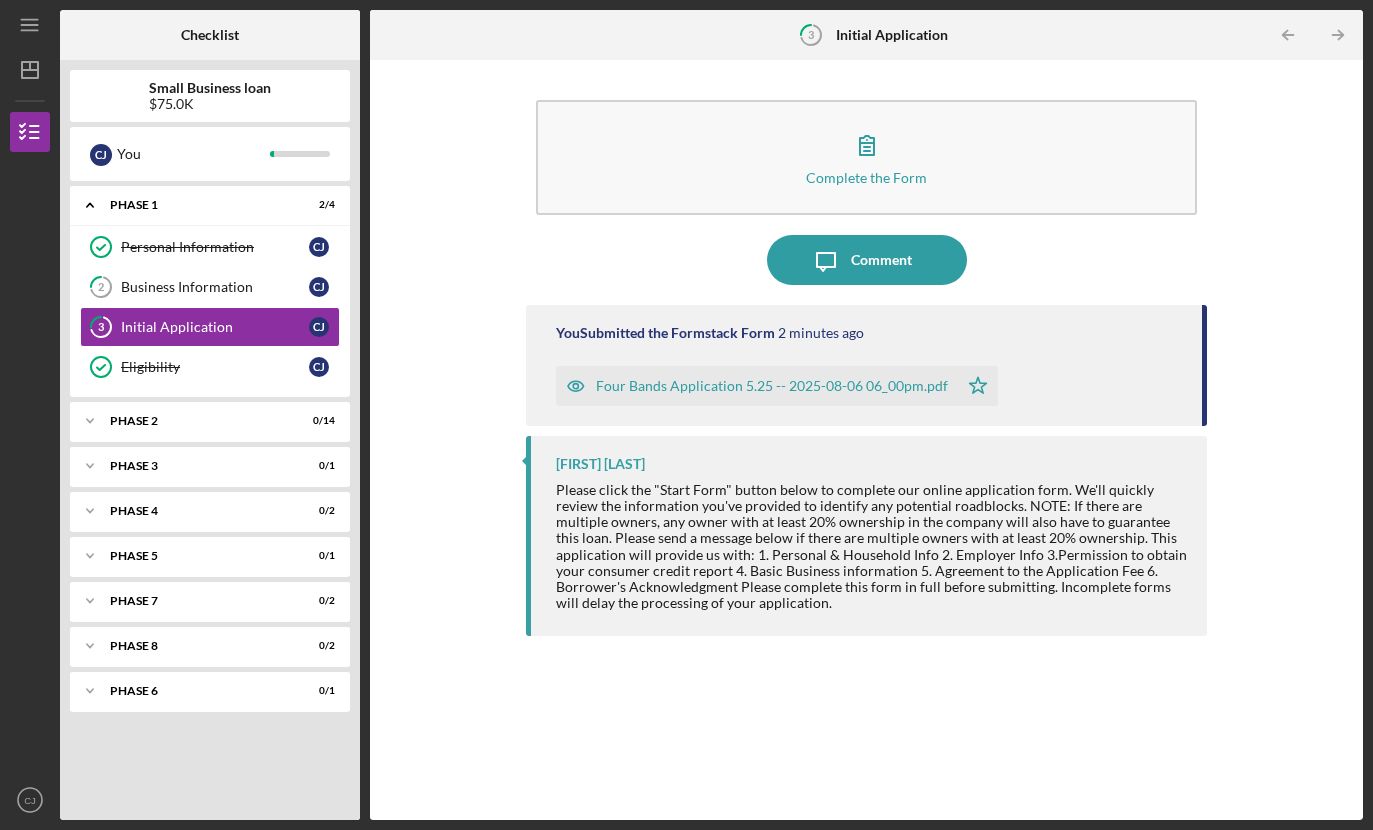 click on "Icon/Expander Phase 2 0 / 14" at bounding box center [210, 421] 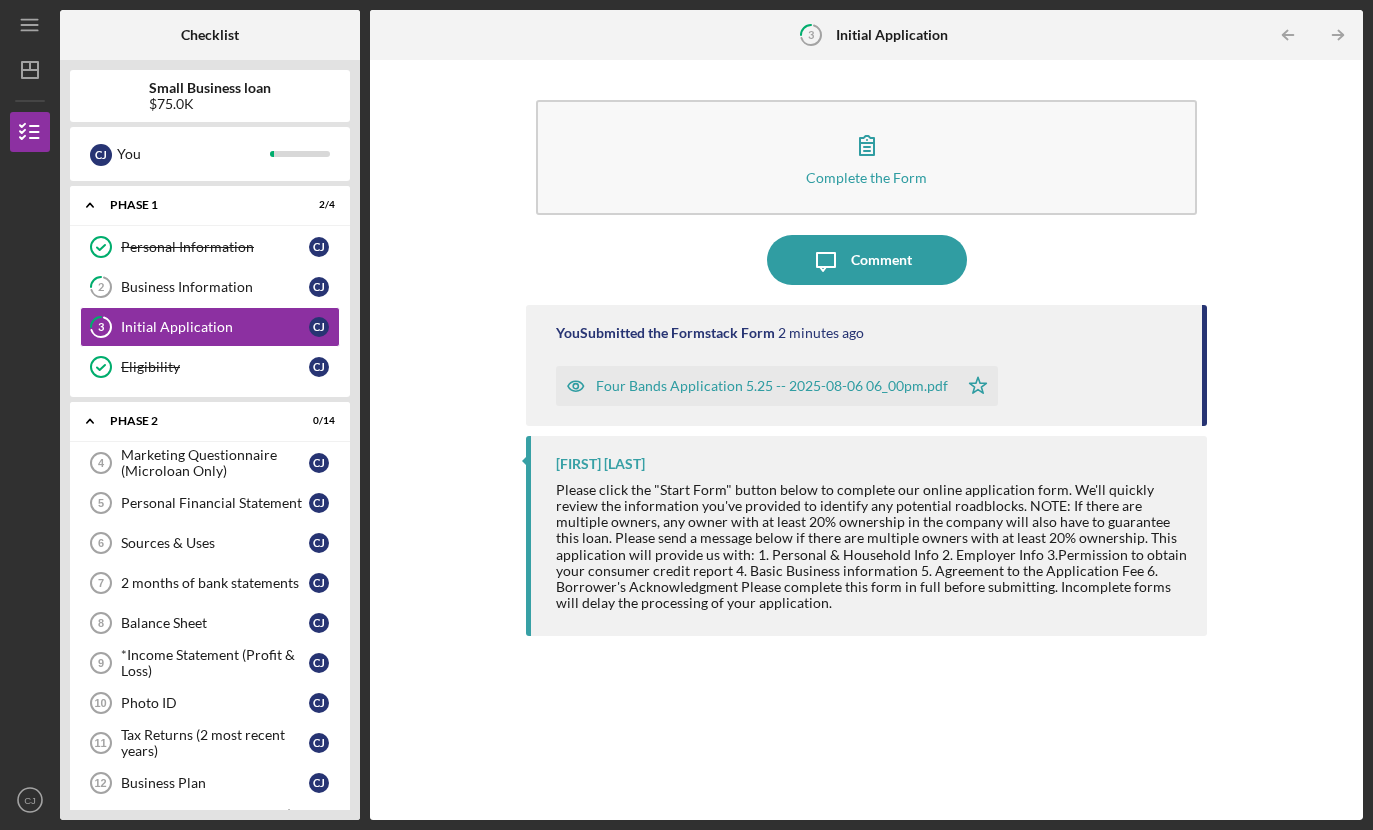 click on "Marketing Questionnaire (Microloan Only) 4 Marketing Questionnaire (Microloan Only) C J" at bounding box center (210, 463) 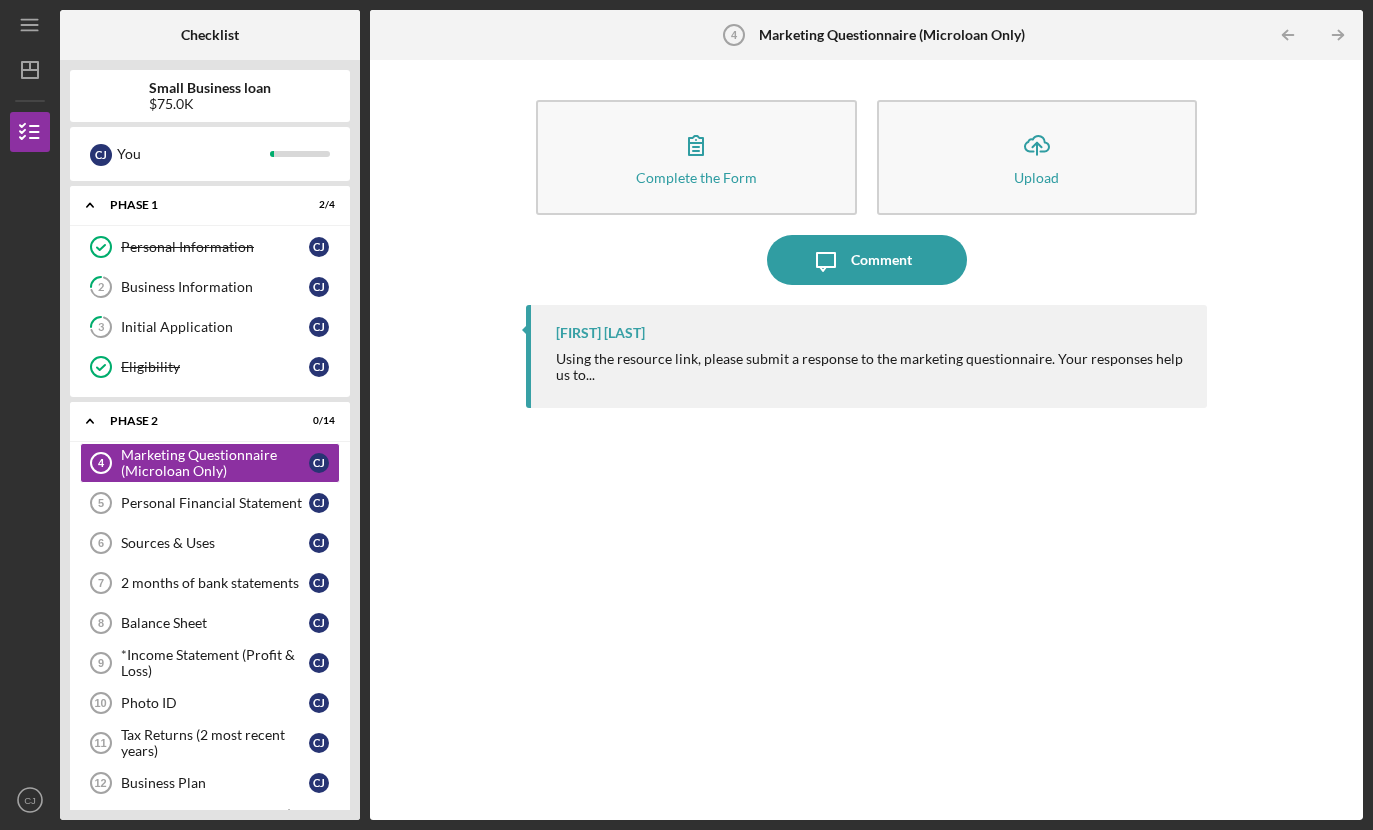 click on "Complete the Form Form" at bounding box center (696, 157) 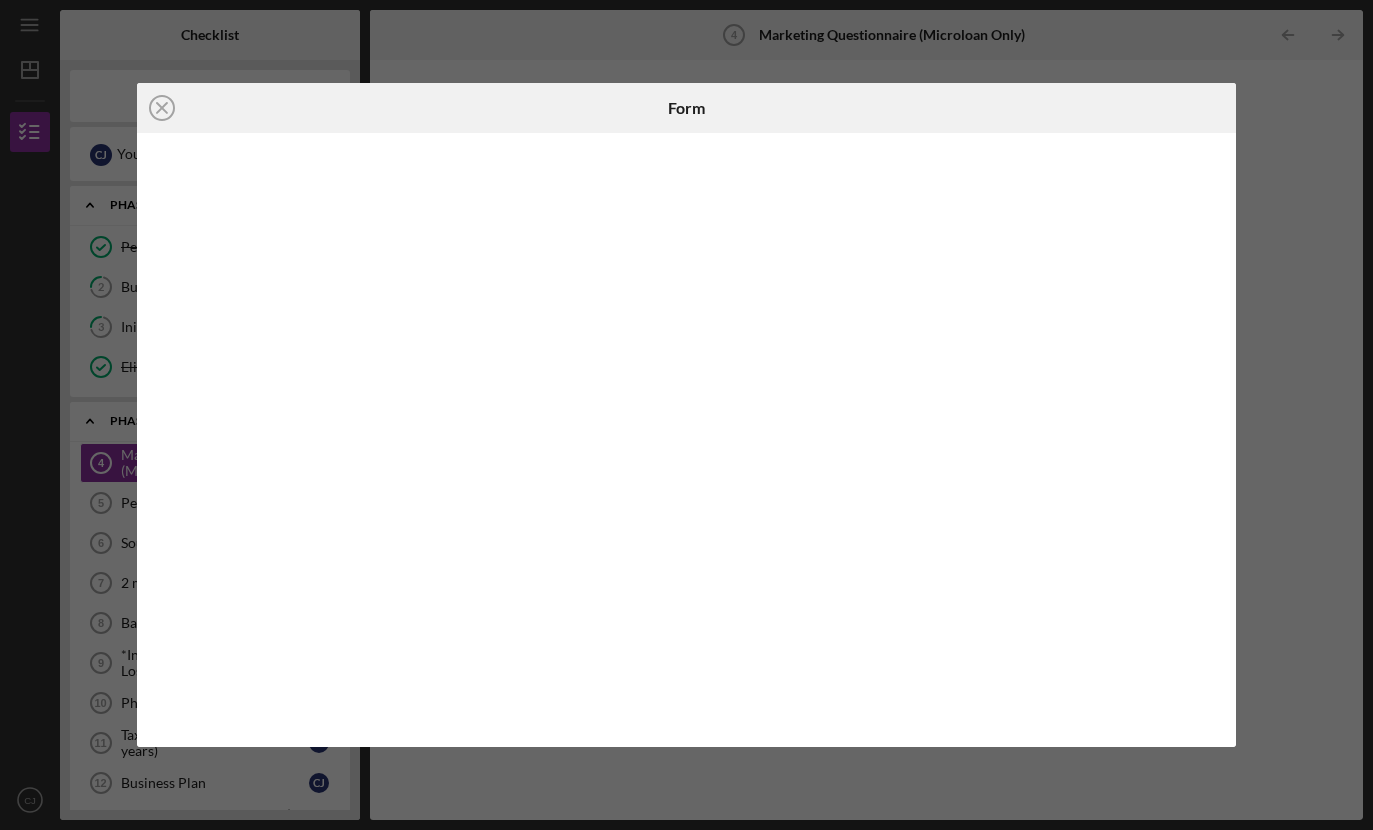 click 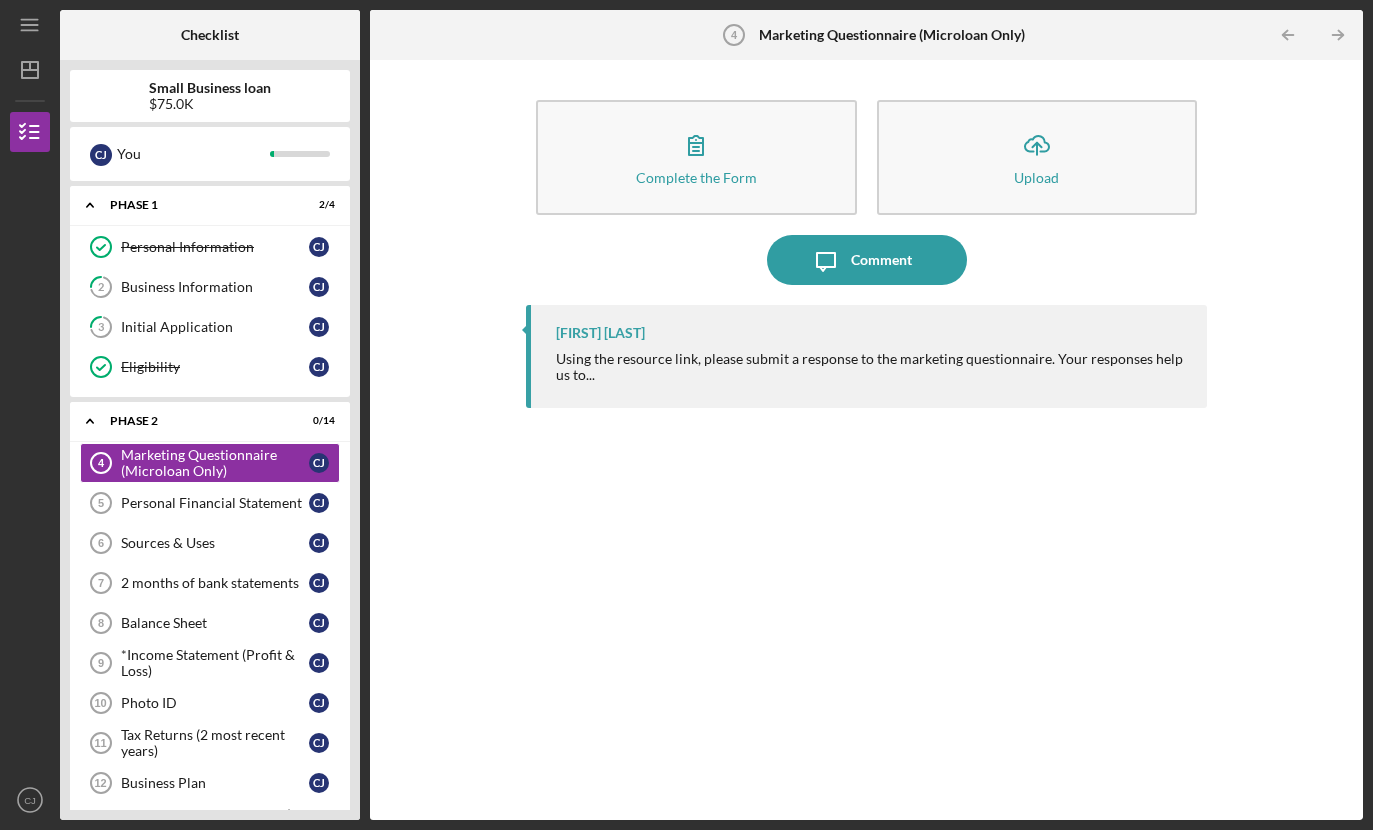 click on "Personal Financial Statement" at bounding box center (215, 503) 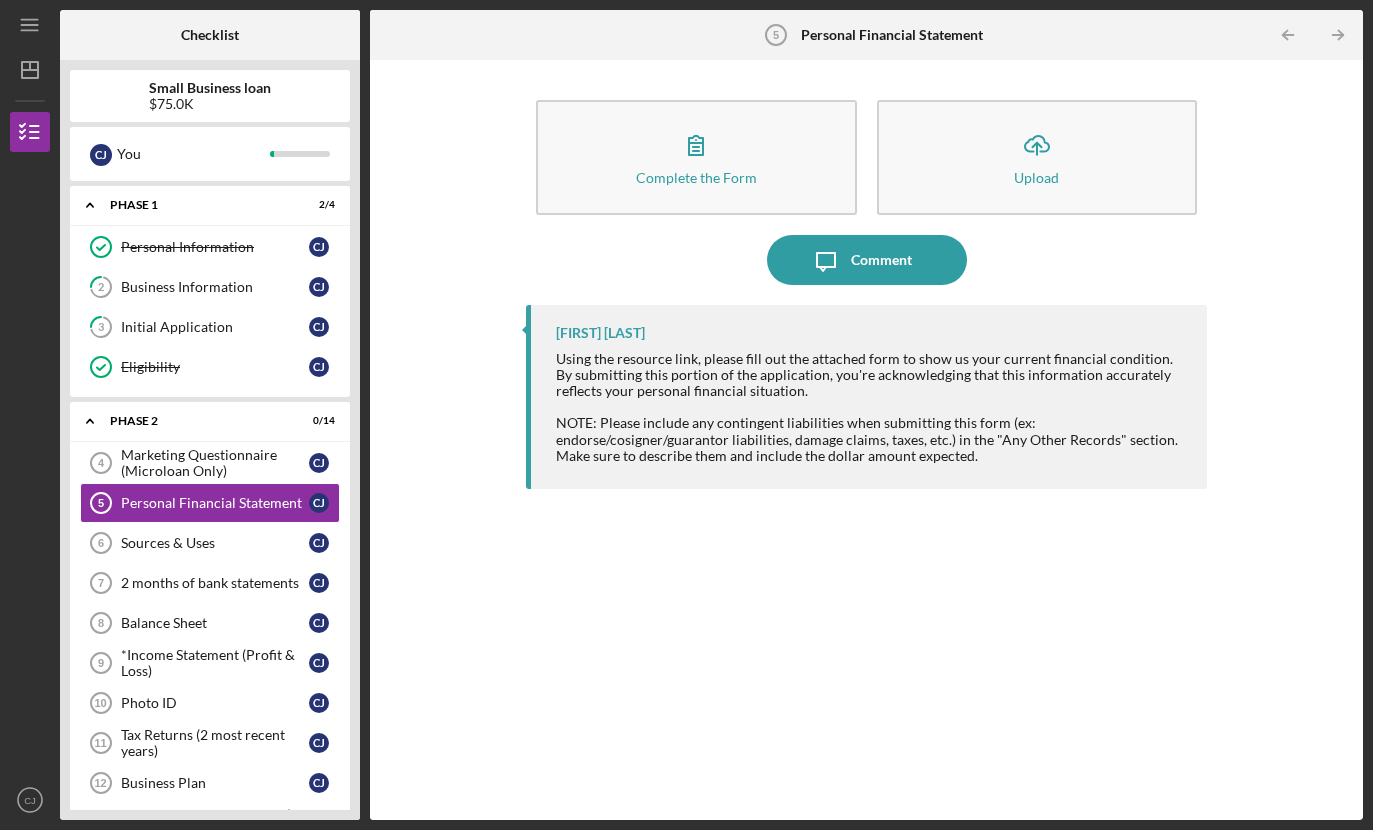 click on "Business Plan" at bounding box center [215, 783] 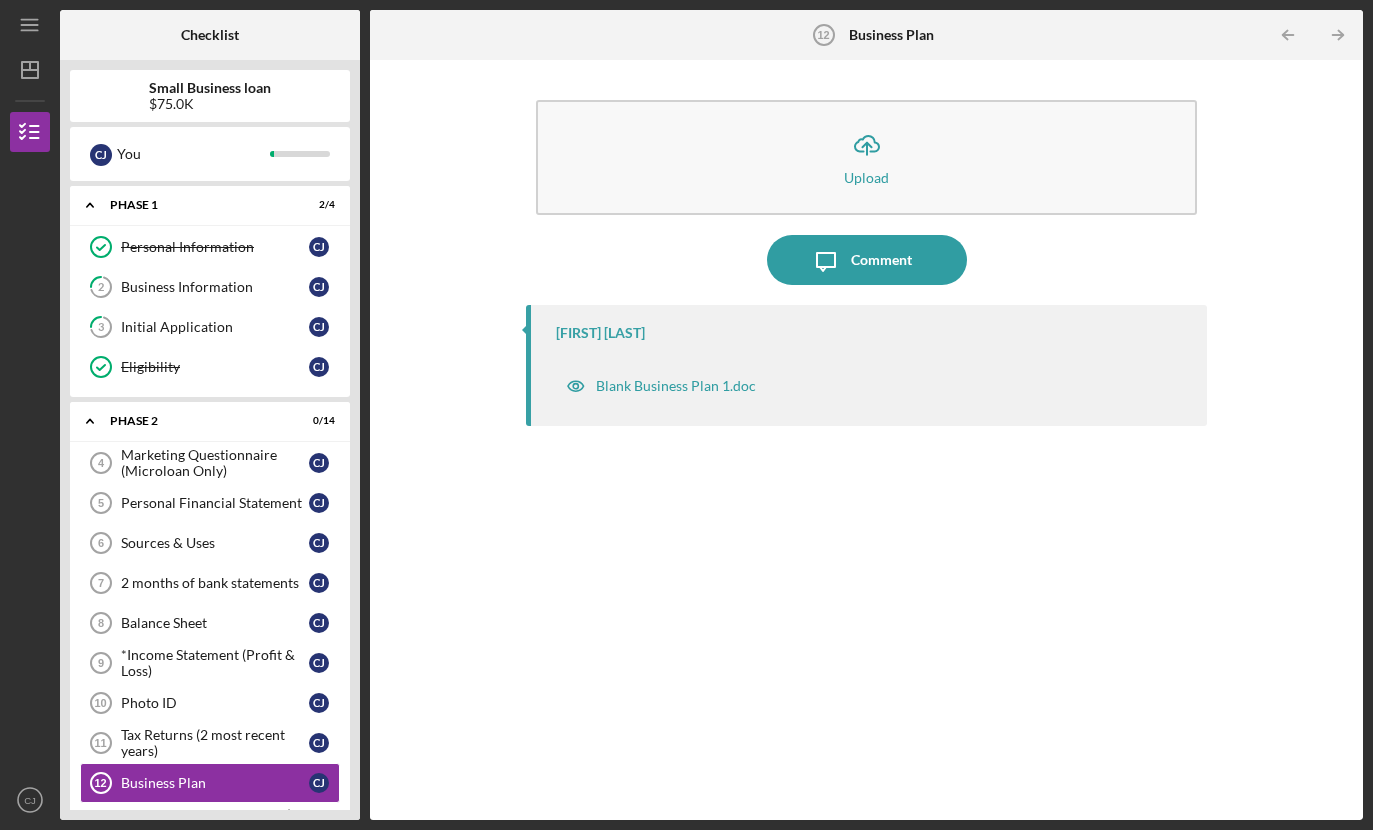 click on "Icon/Upload Upload" at bounding box center (866, 157) 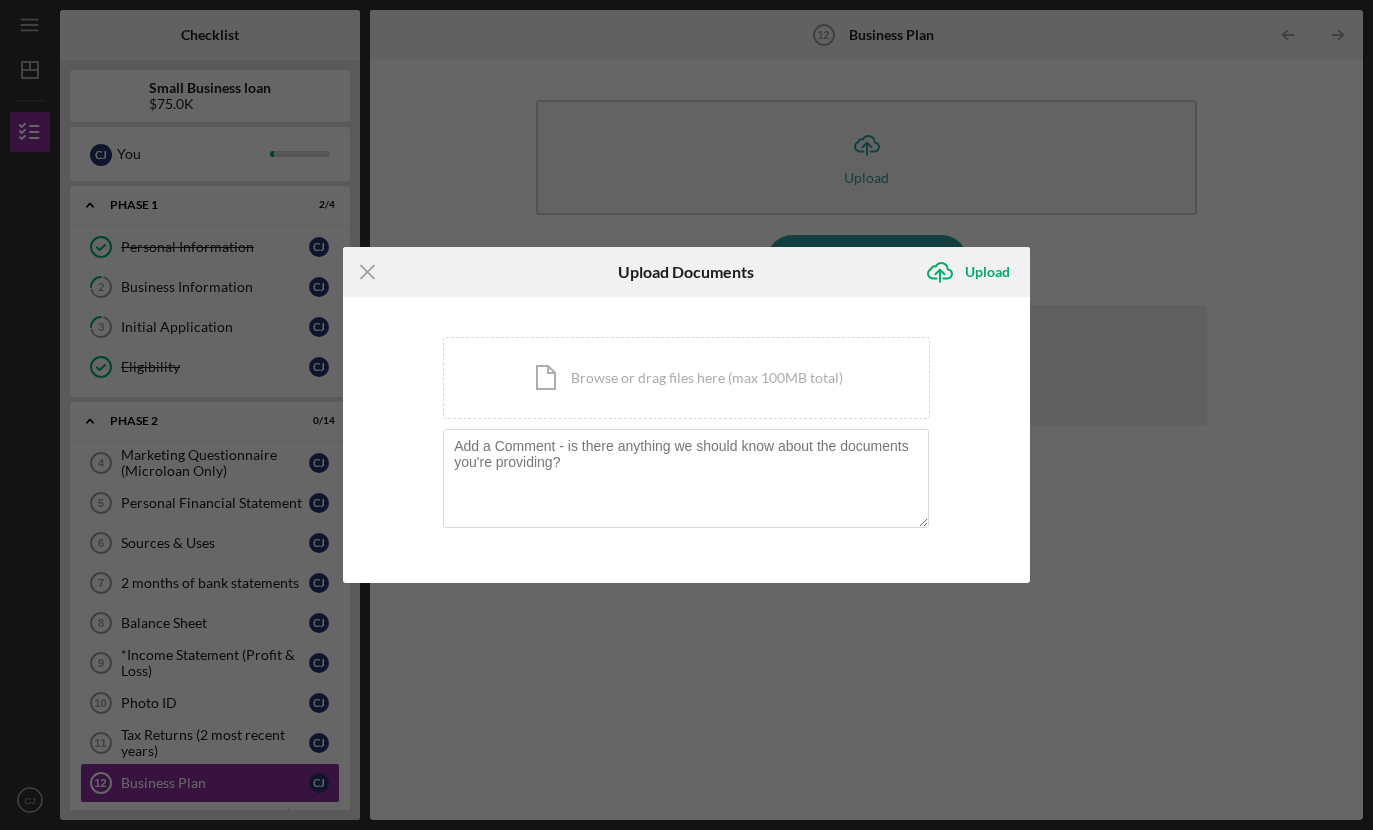 click on "Icon/Menu Close" 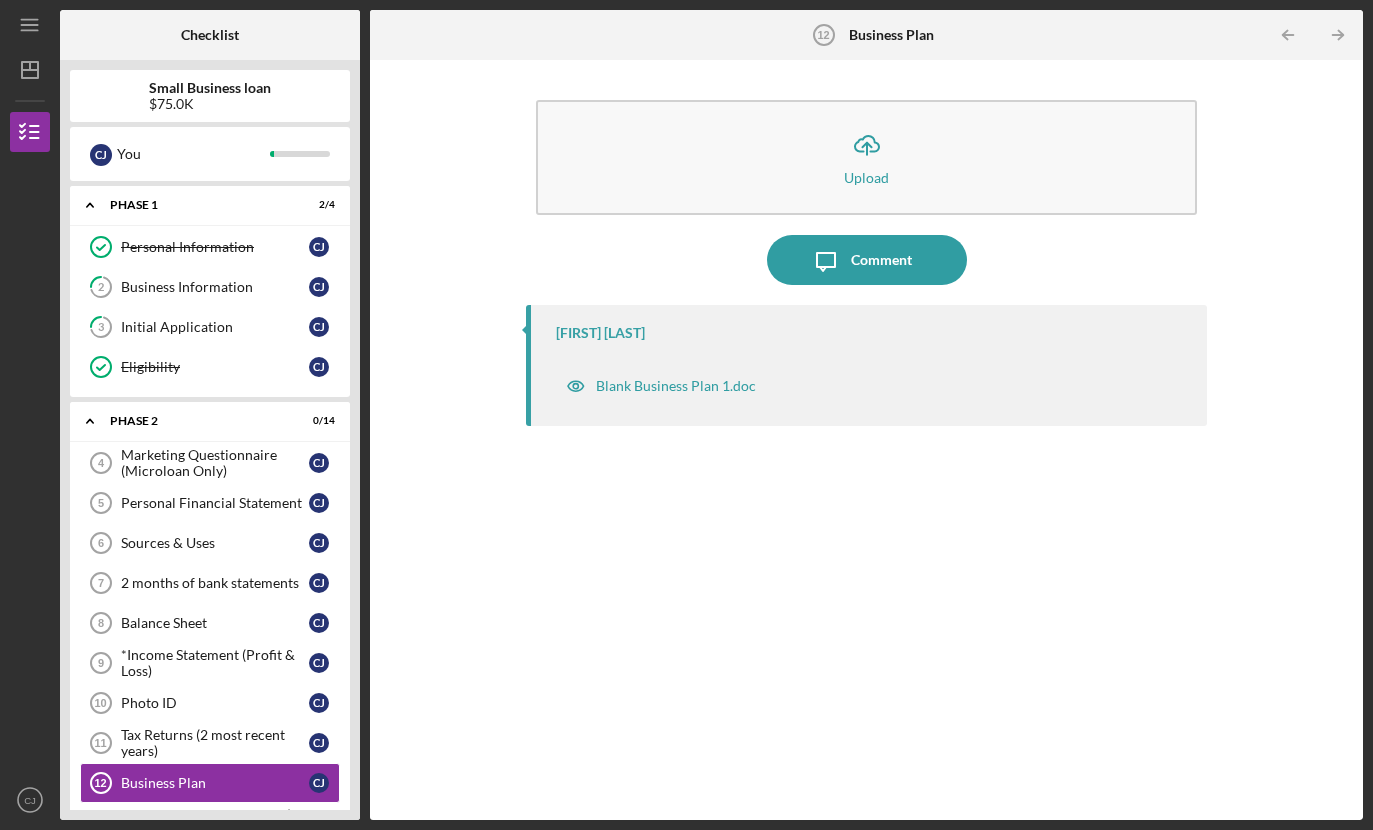 click on "Blank Business Plan 1.doc" at bounding box center [661, 386] 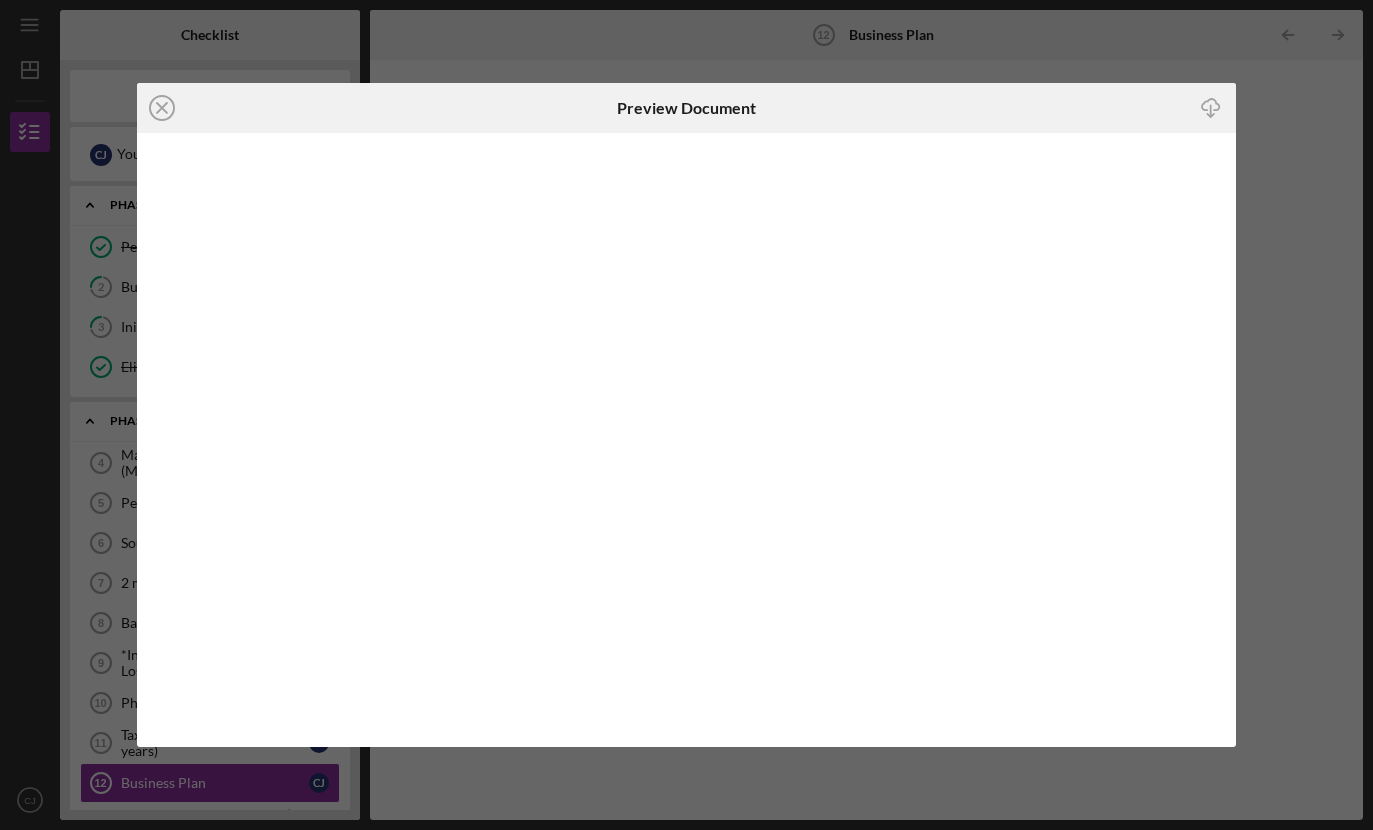 click on "Icon/Close" 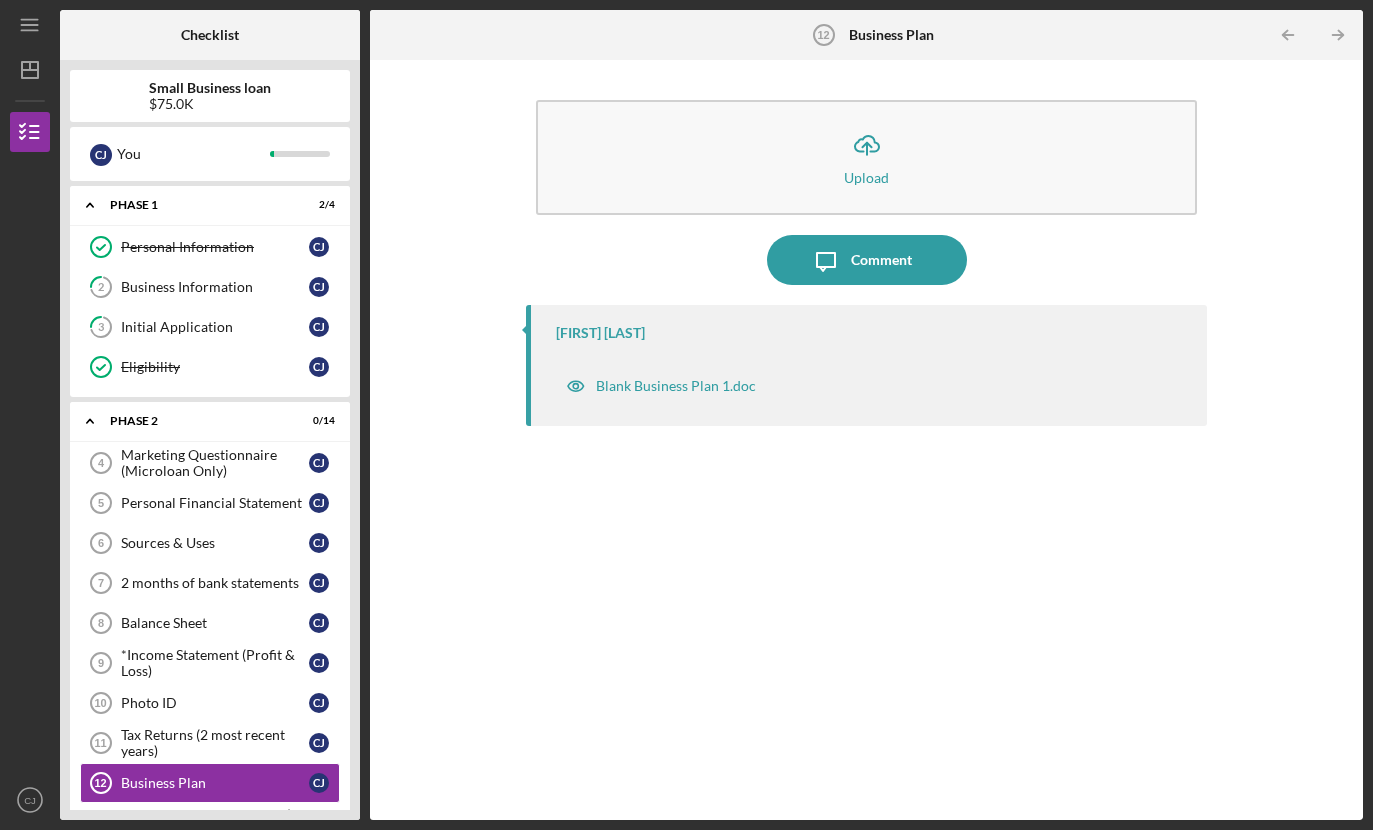 scroll, scrollTop: 0, scrollLeft: 0, axis: both 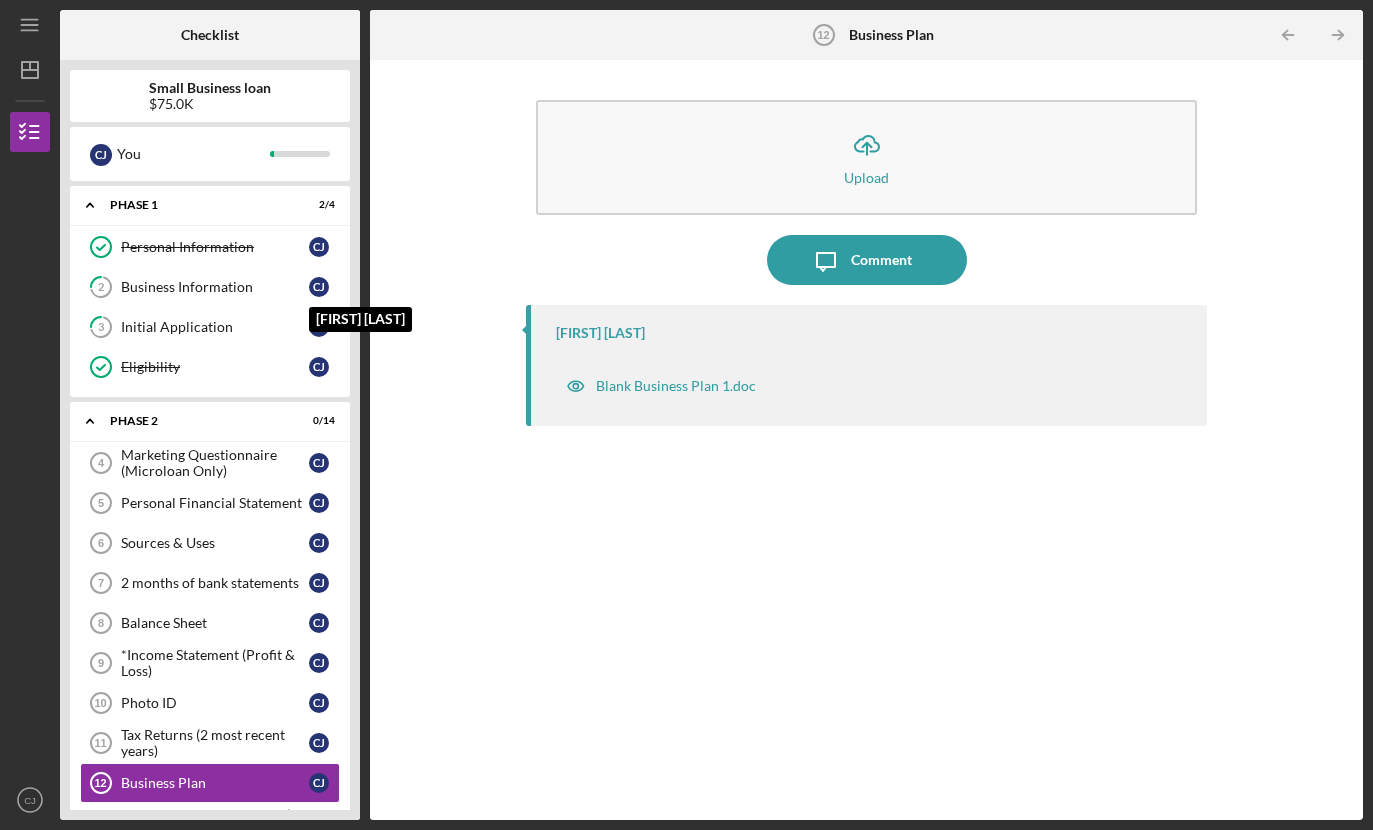 click on "C J" at bounding box center (319, 287) 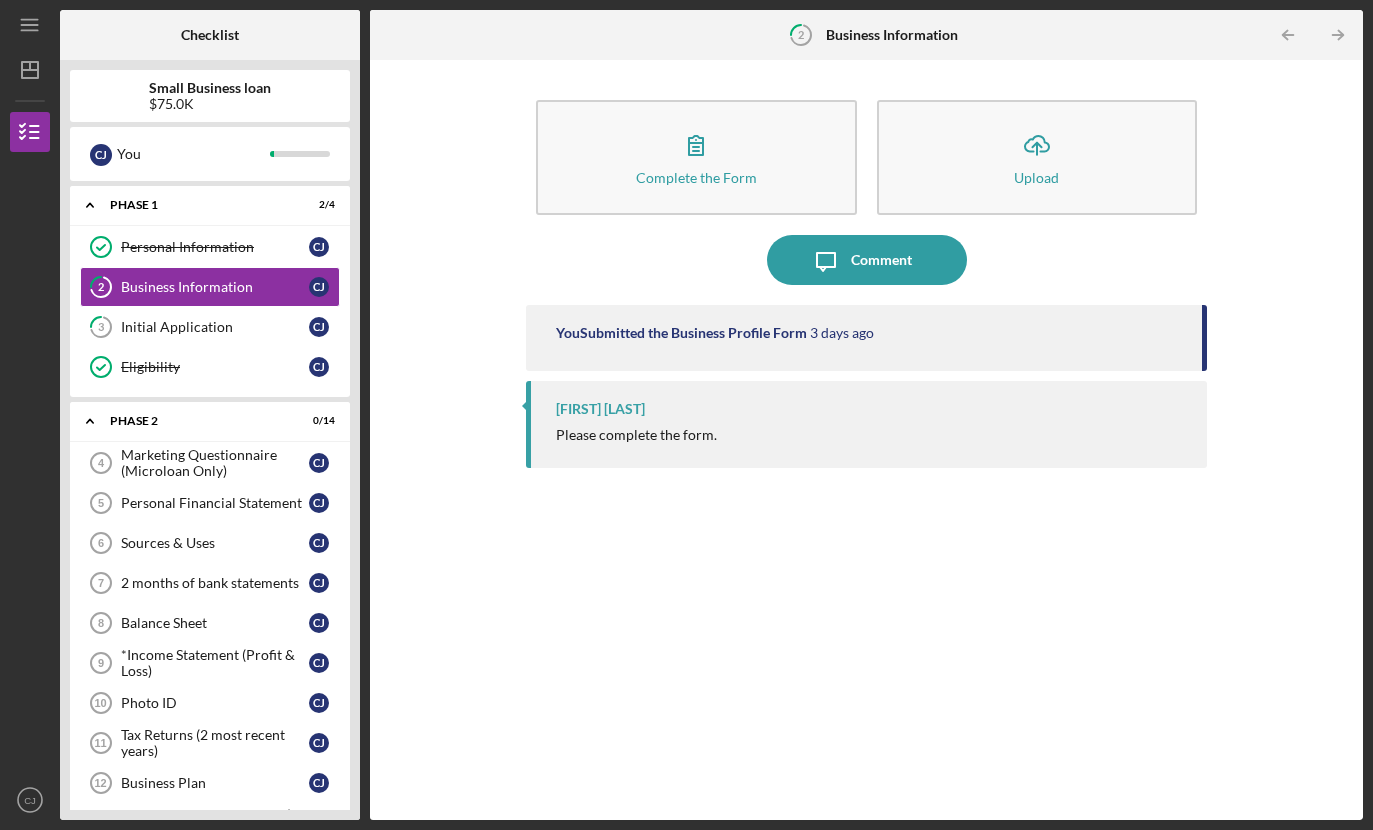 click on "Icon/Expander Phase 2 0 / 14" at bounding box center (210, 421) 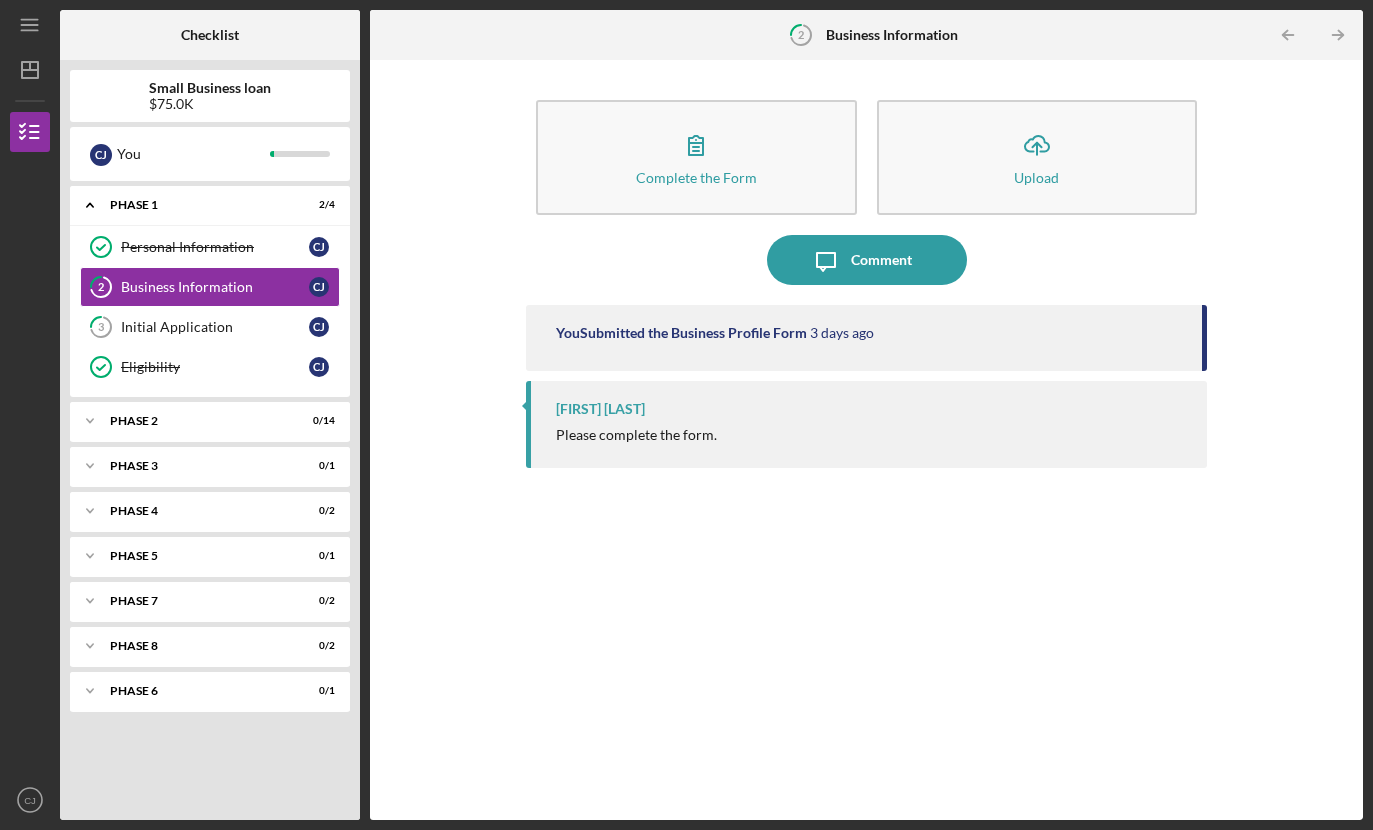 click on "Icon/Expander Phase 3 0 / 1" at bounding box center [210, 466] 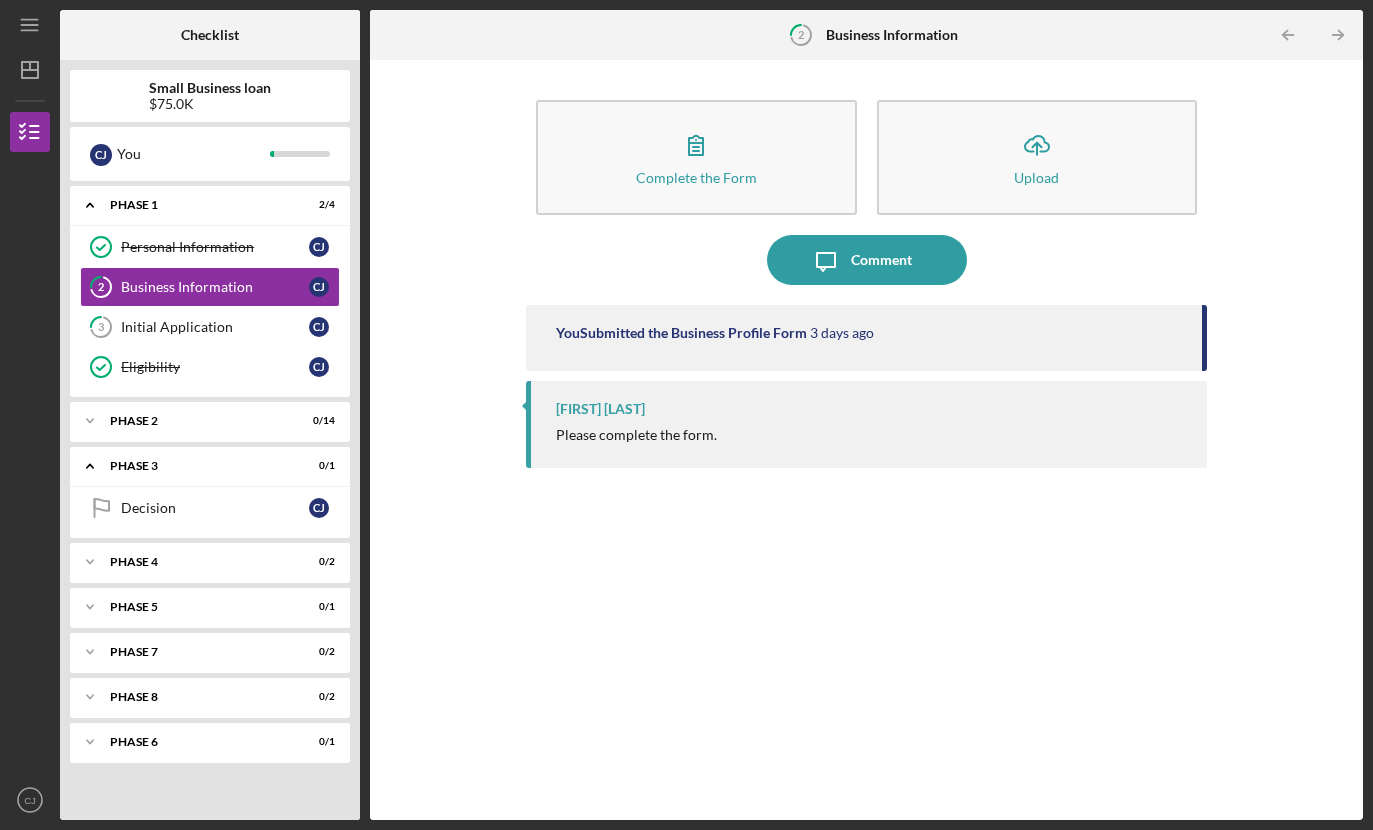 click on "Icon/Expander Phase 1 2 / 4" at bounding box center (210, 205) 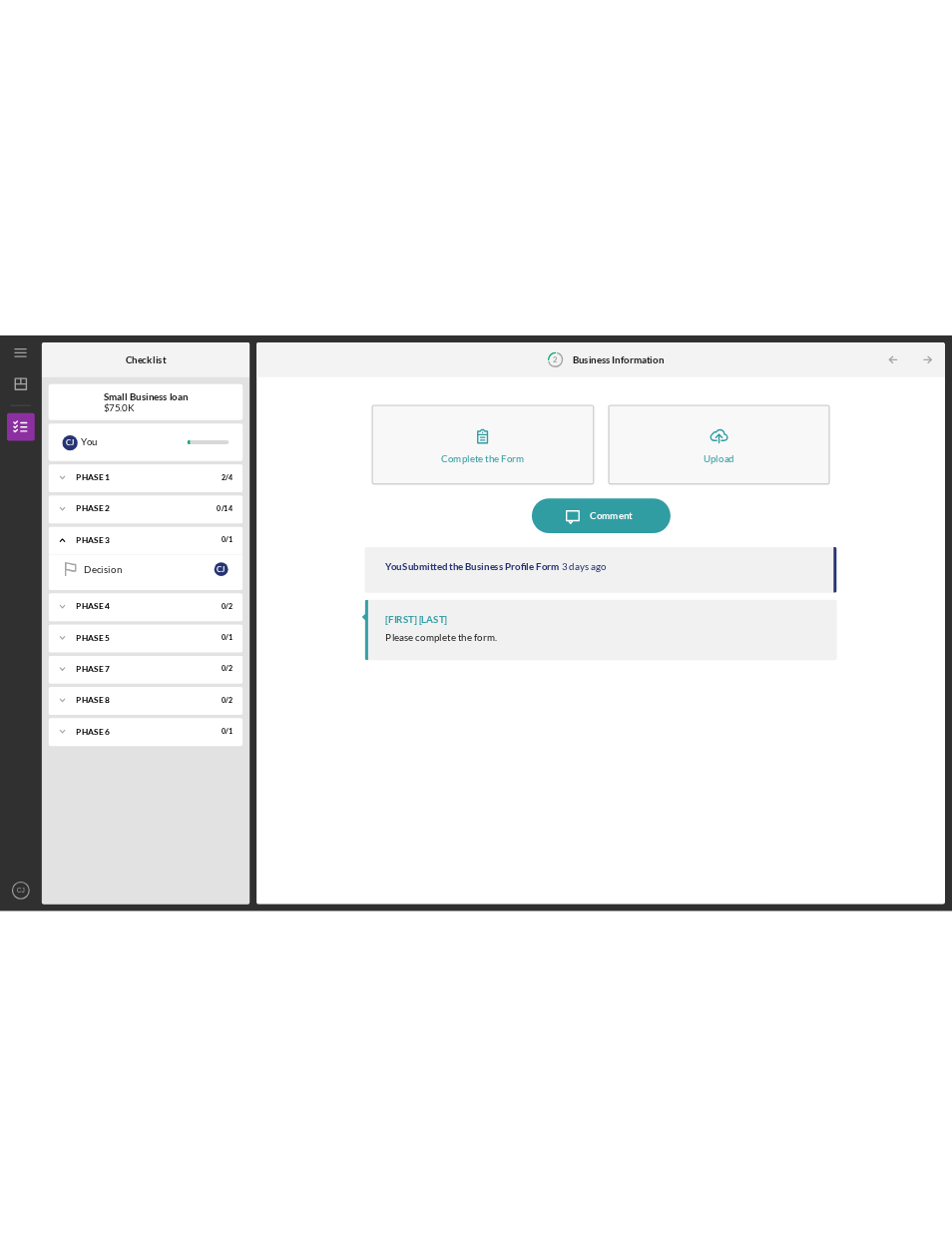 scroll, scrollTop: 0, scrollLeft: 0, axis: both 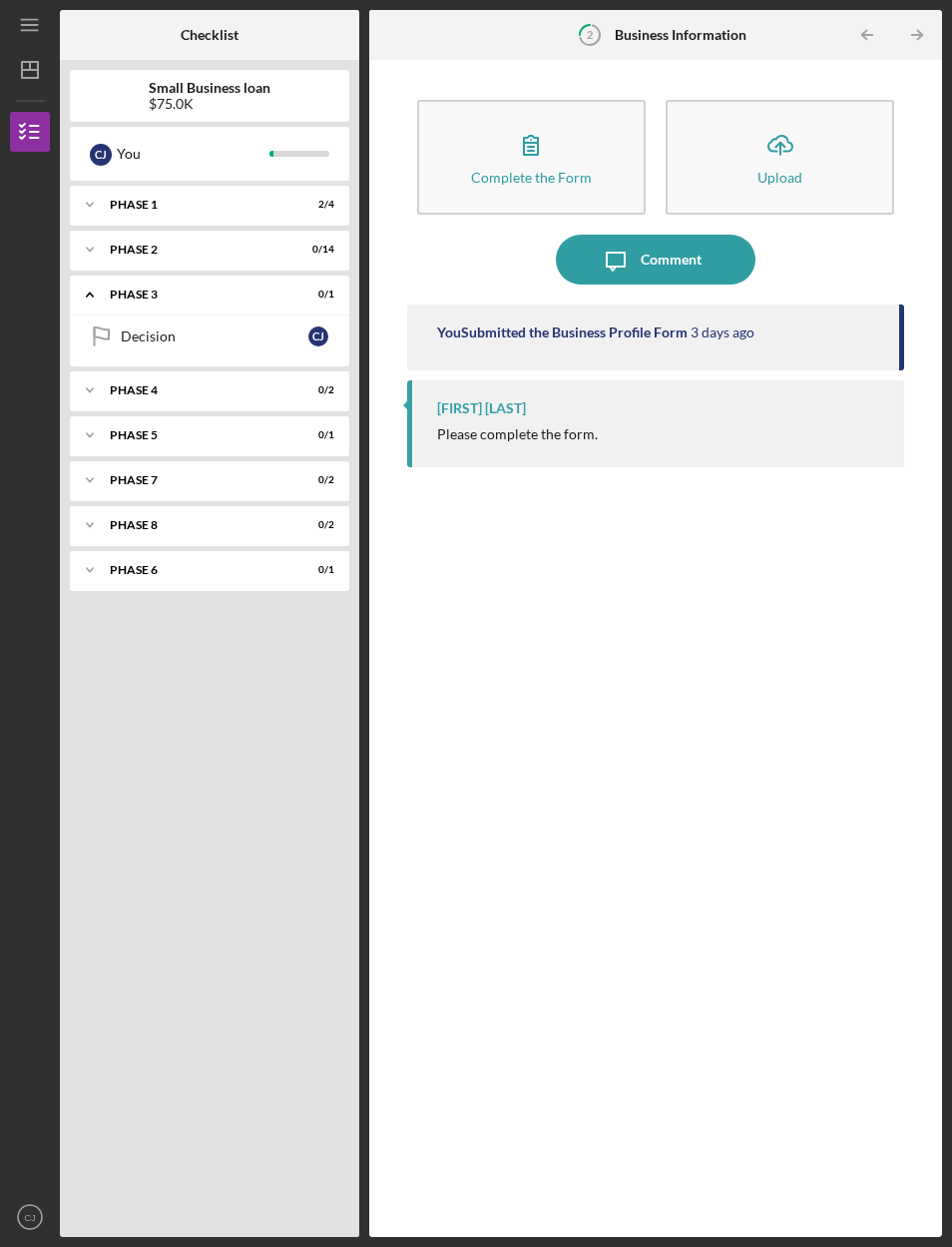 click on "Icon/Expander Phase 4 0 / 2" at bounding box center (210, 390) 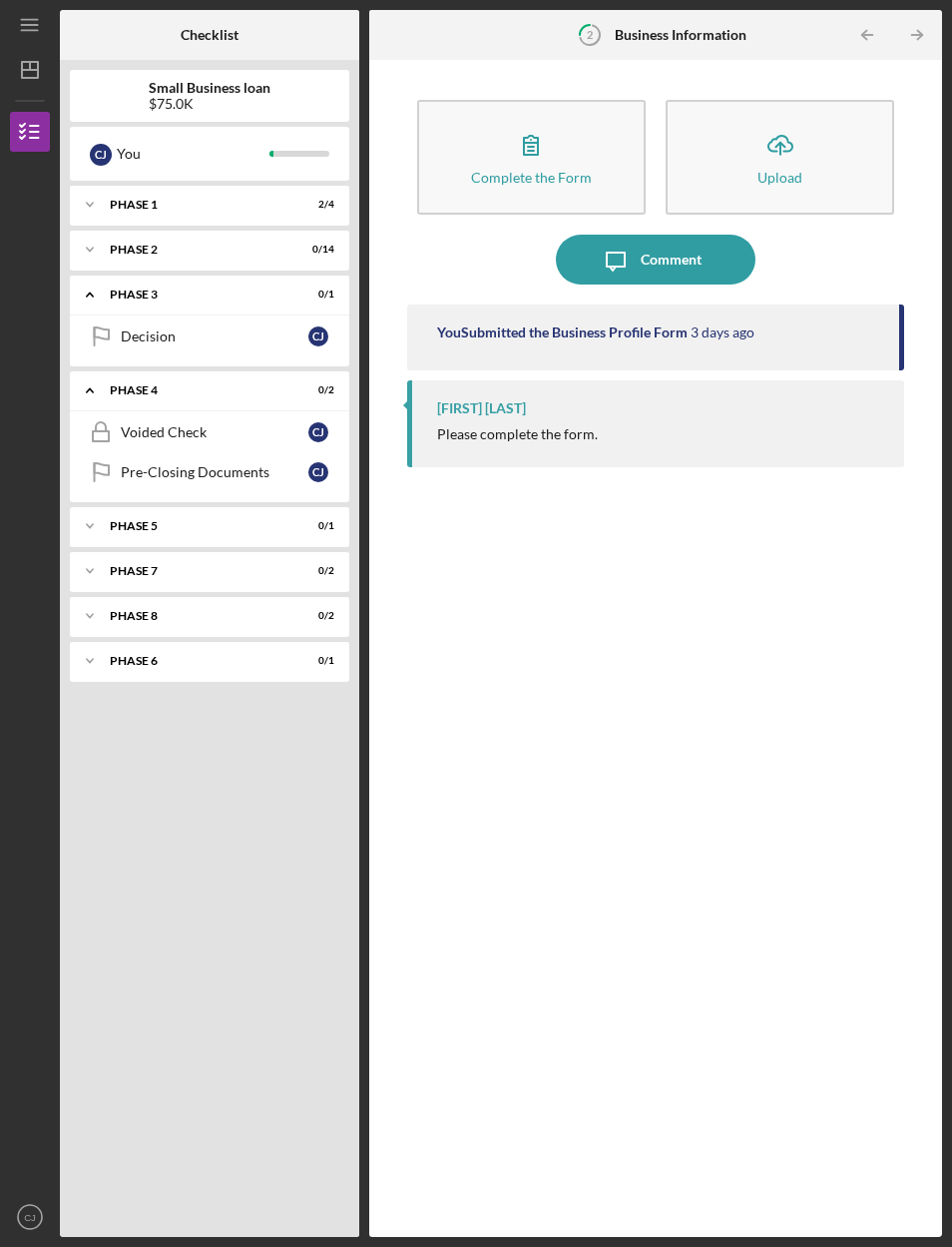 click on "Icon/Expander Phase 5 0 / 1" at bounding box center [210, 526] 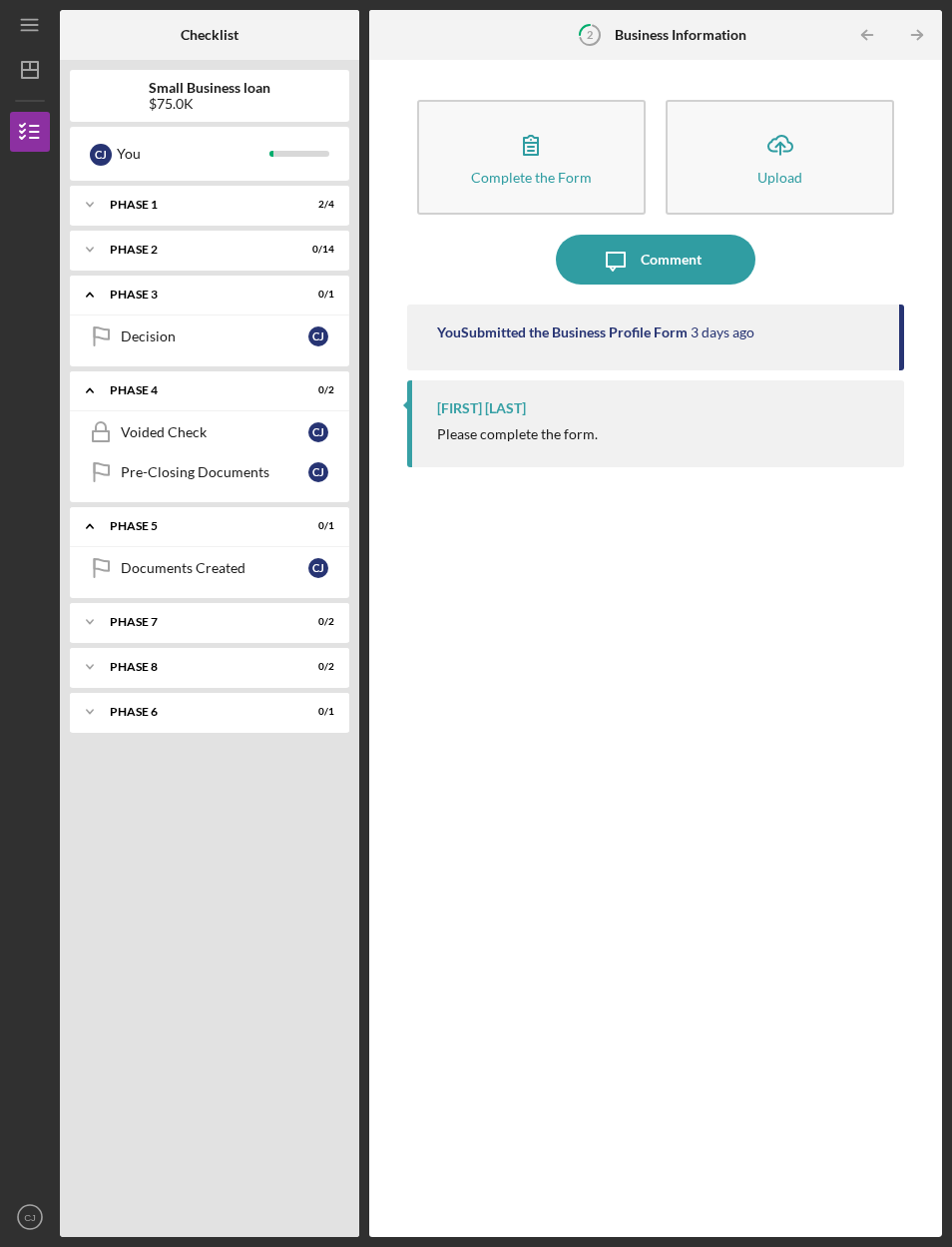 click on "Phase 7" at bounding box center [197, 622] 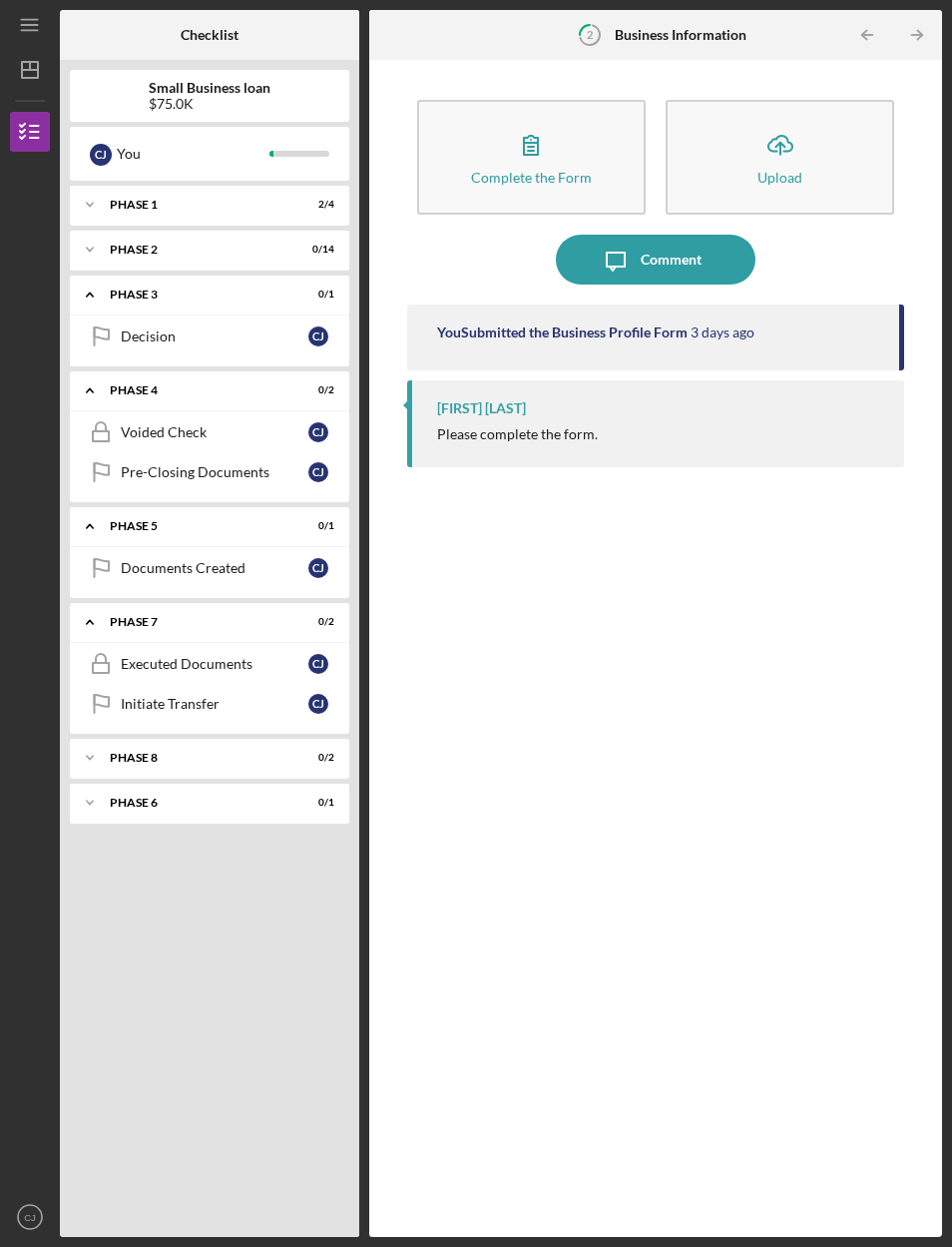 click on "Executed Documents Executed Documents C J" at bounding box center [210, 664] 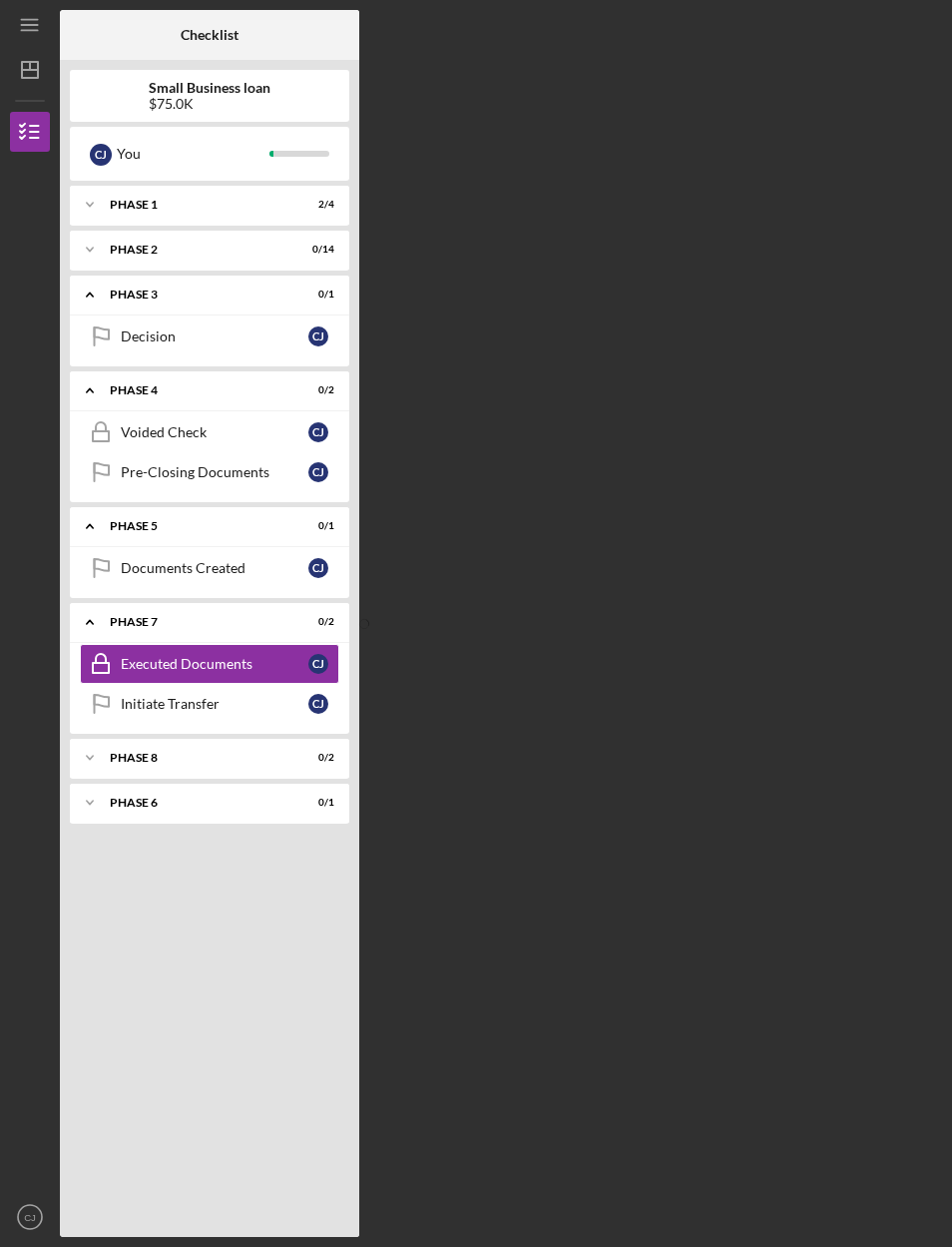 scroll, scrollTop: 70, scrollLeft: 0, axis: vertical 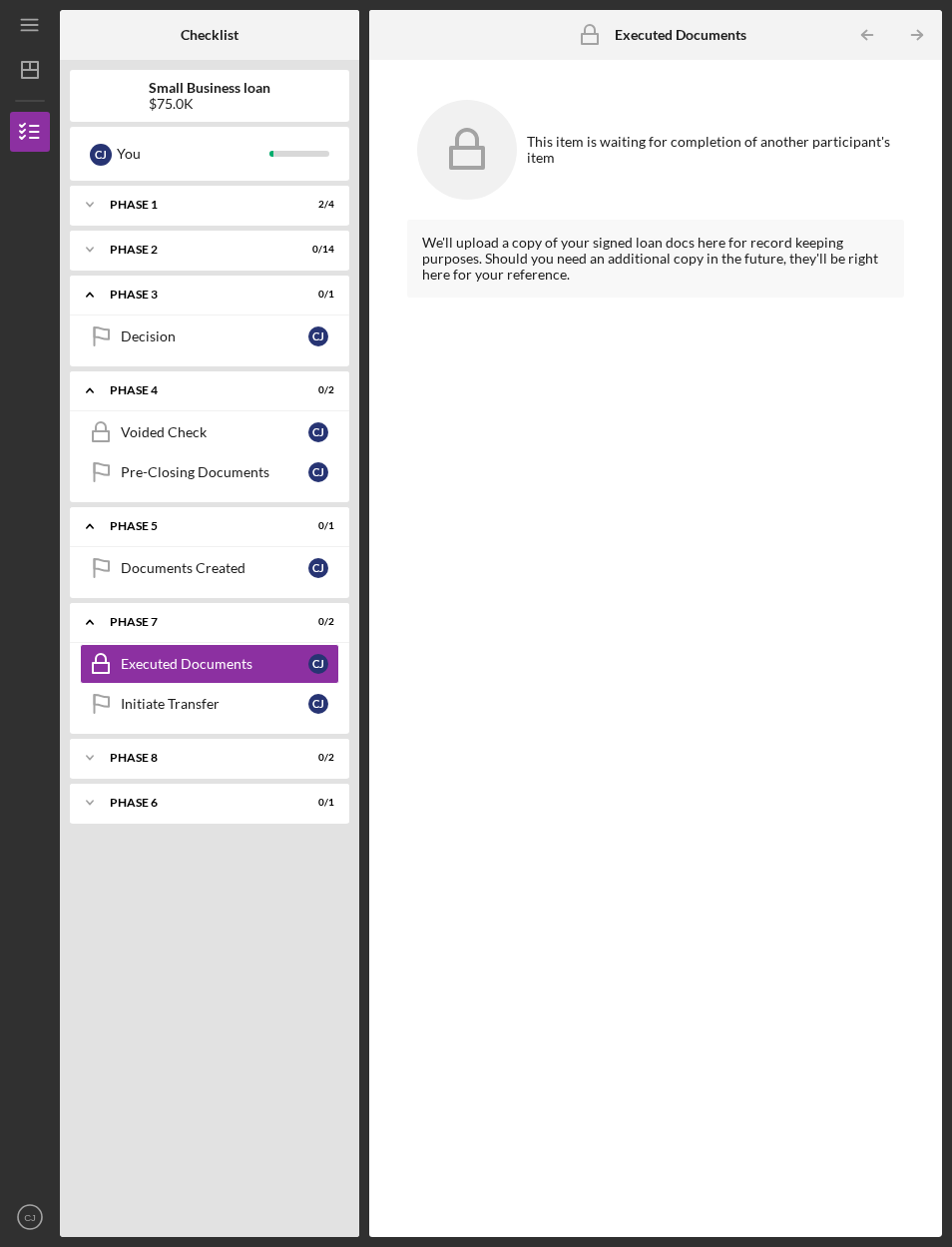 click on "Icon/Expander Phase 7 0 / 2" at bounding box center [210, 622] 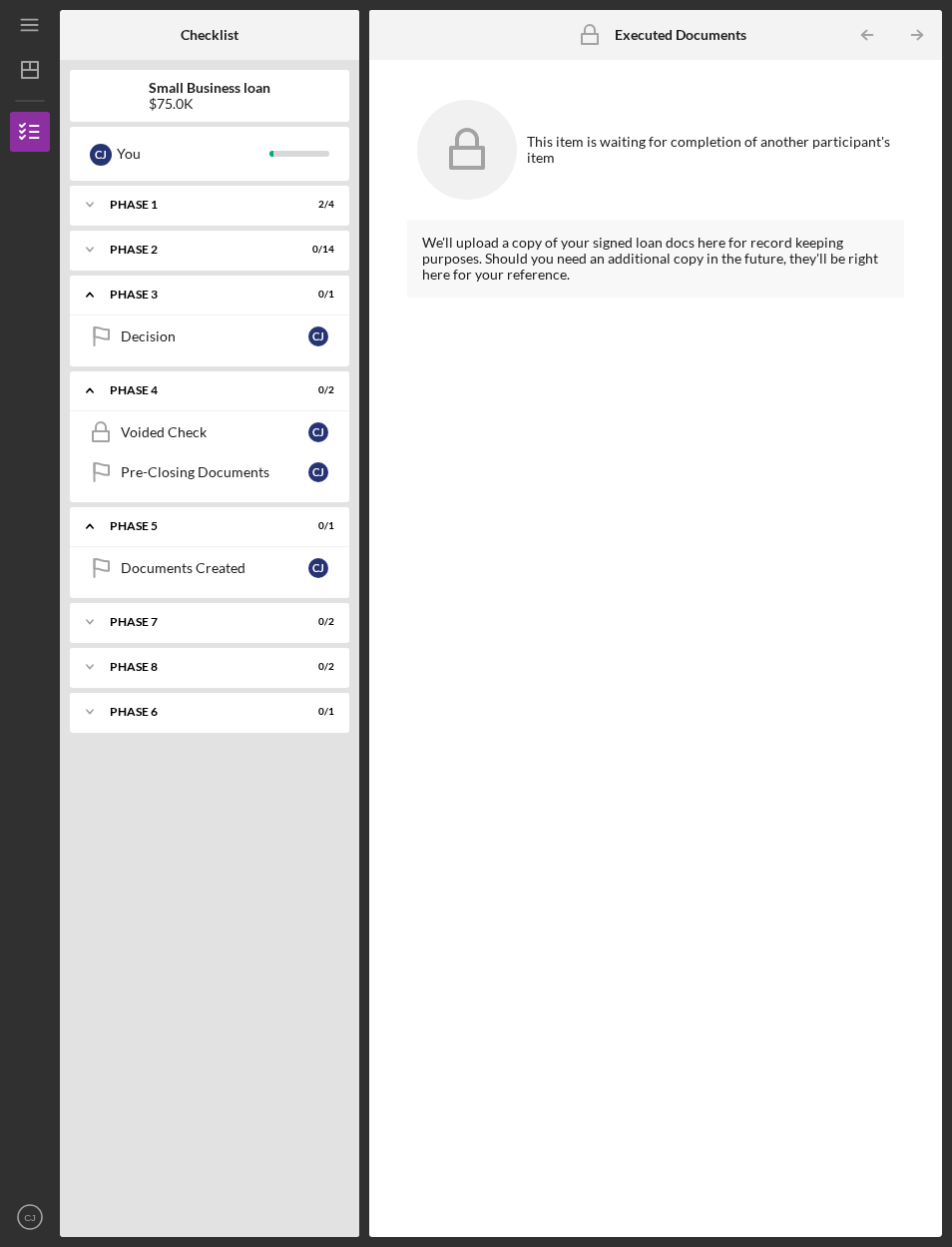 click on "Icon/Expander Phase 5 0 / 1" at bounding box center [210, 526] 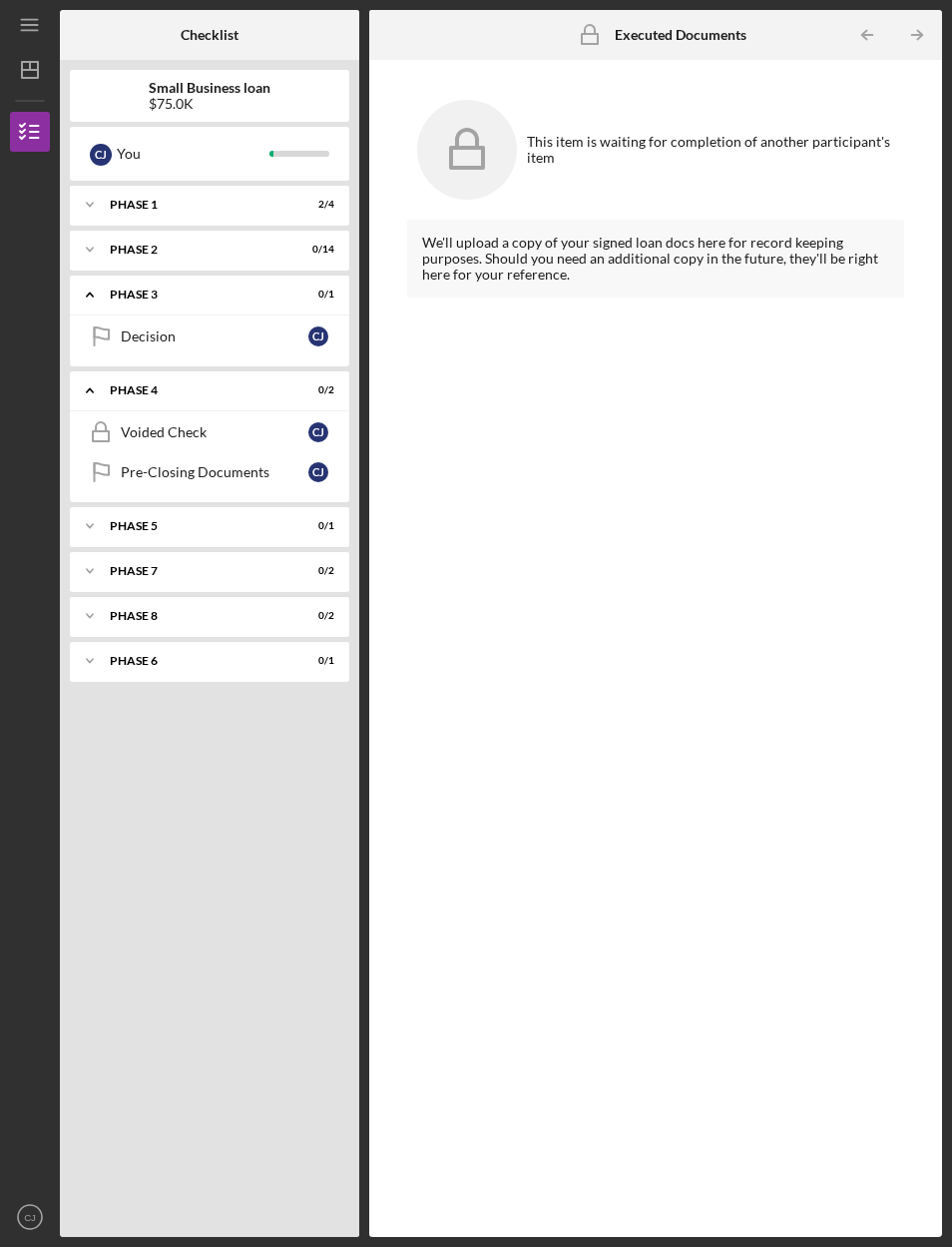 click on "Phase 4" at bounding box center [202, 390] 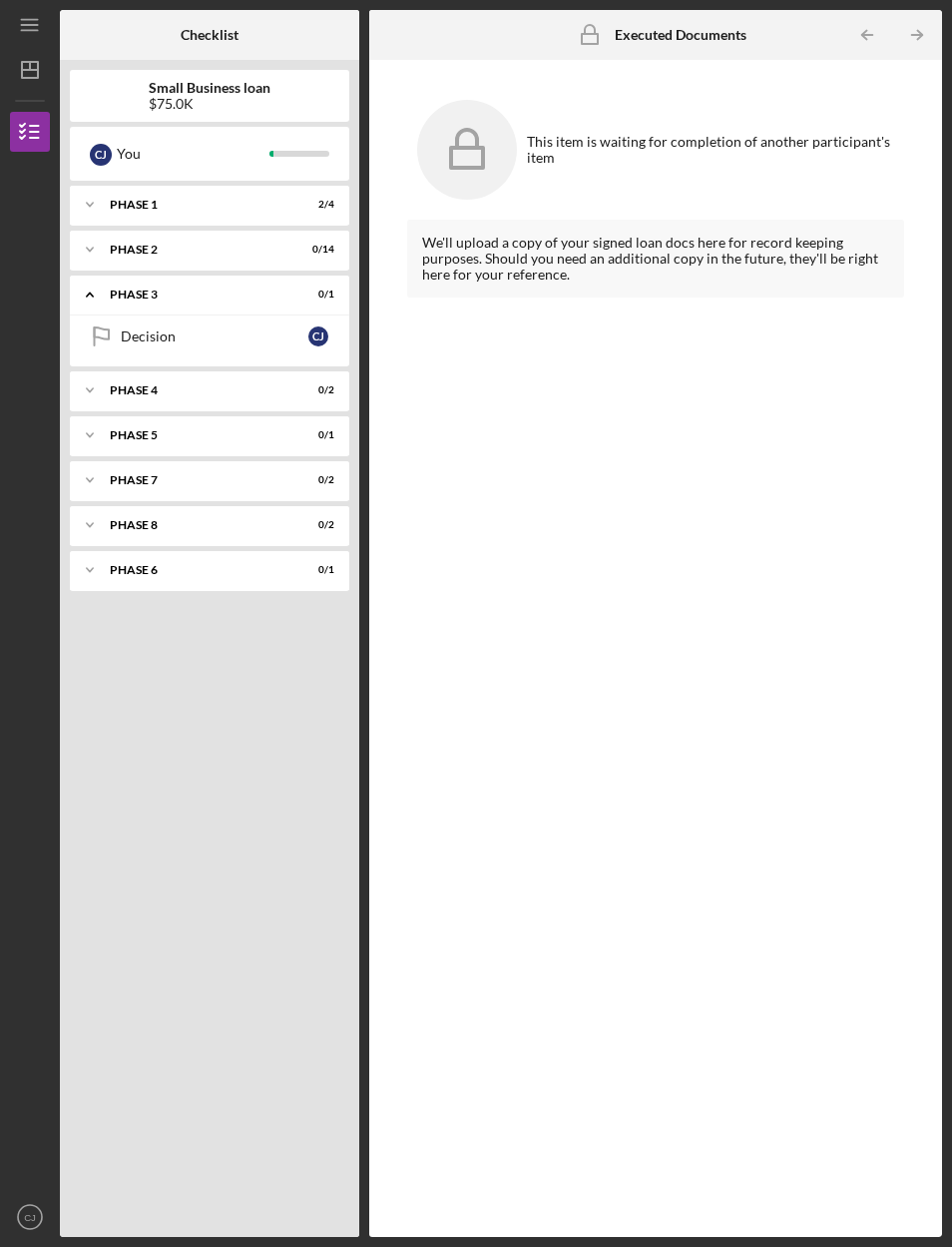 click on "Icon/Expander Phase 2 0 / 14" at bounding box center (210, 250) 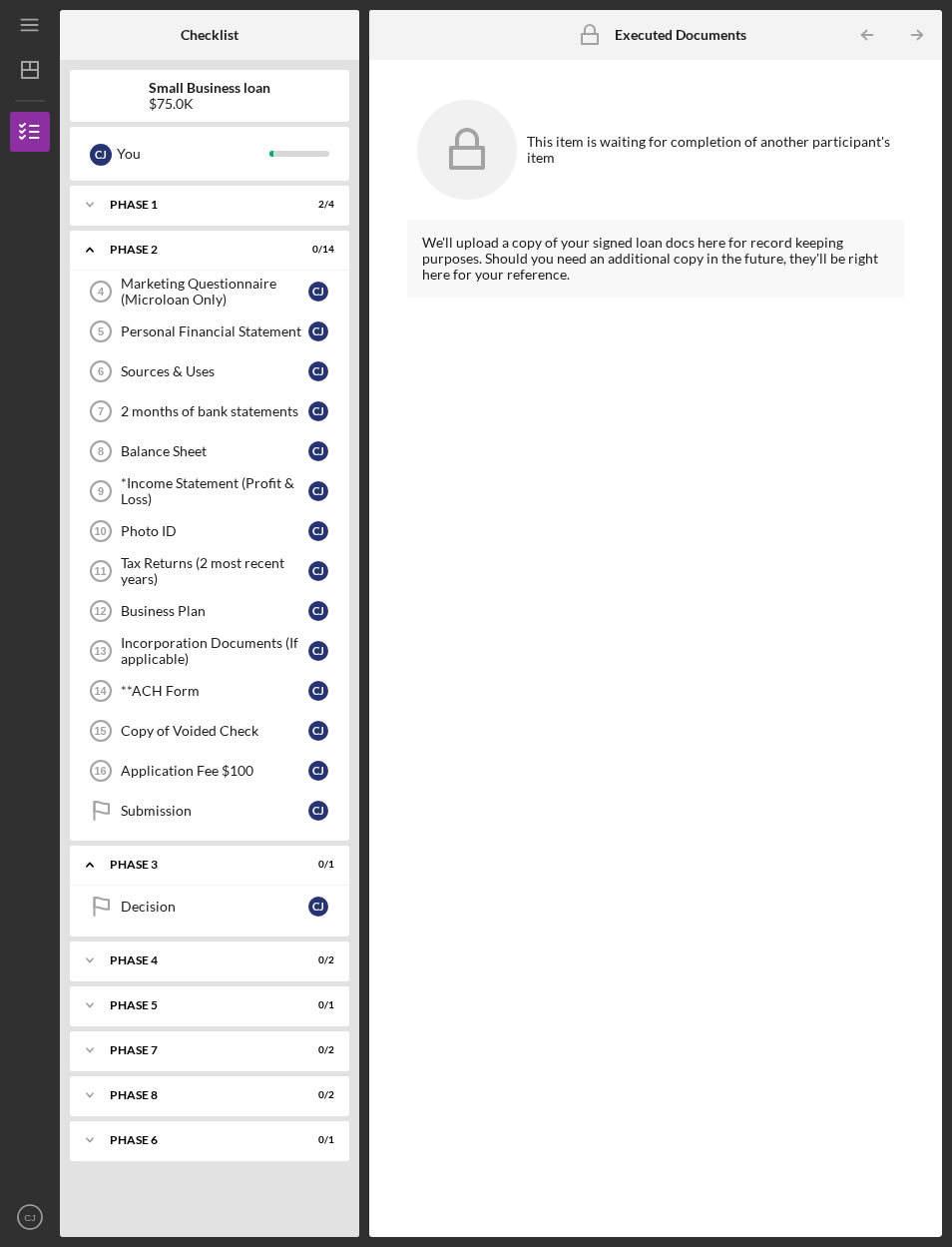 click on "Phase 3" at bounding box center (197, 865) 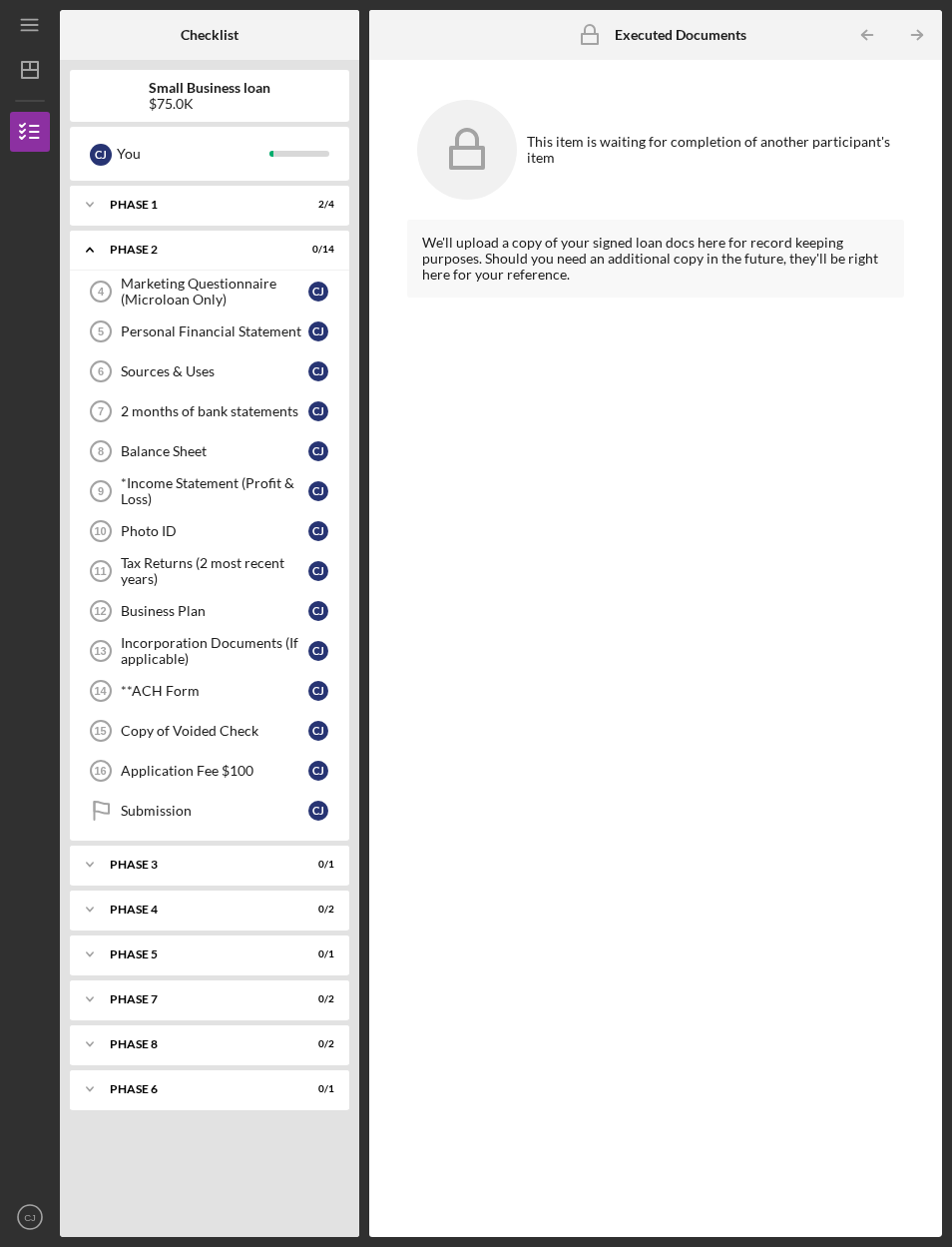 click on "Phase 3" at bounding box center [197, 865] 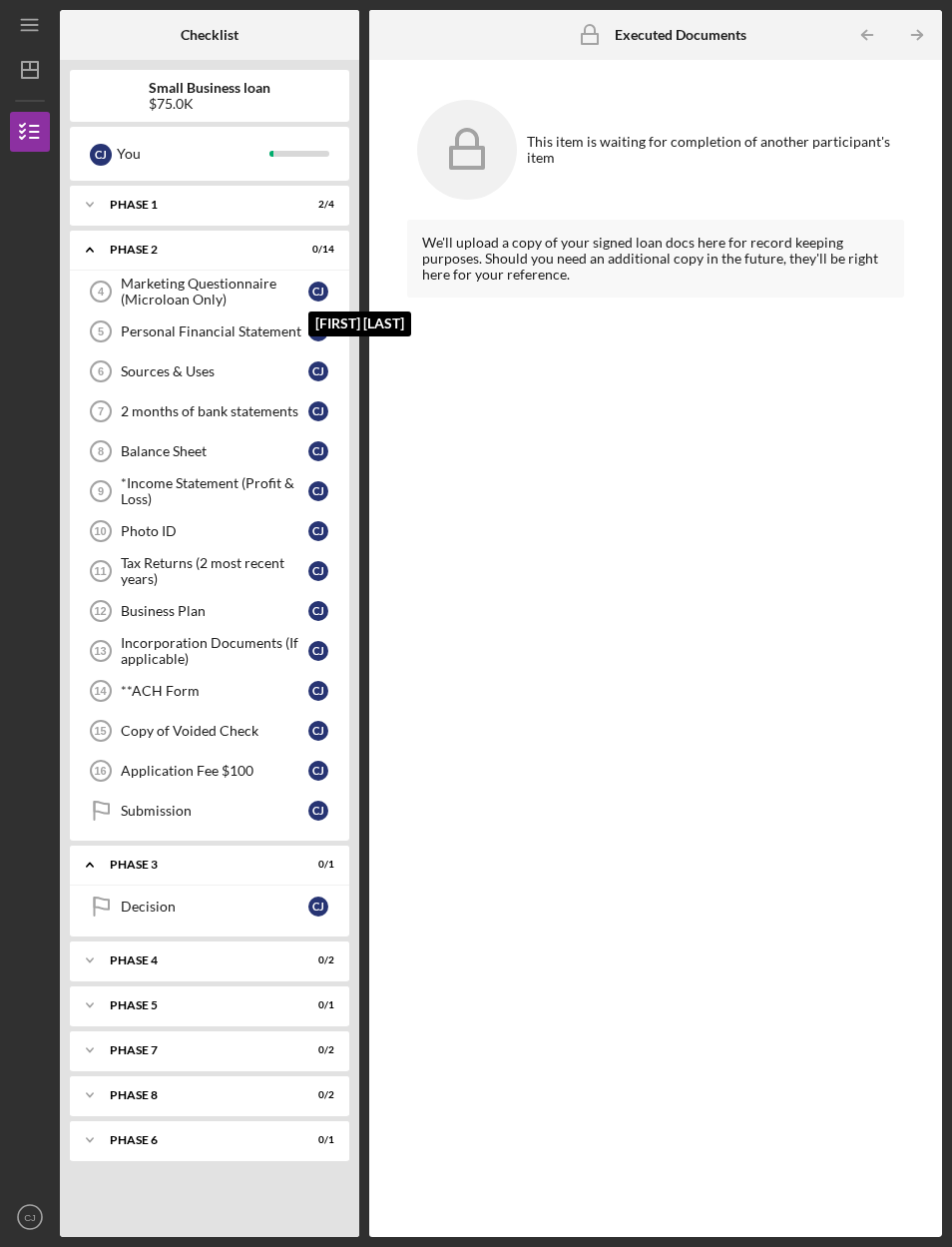 click on "C J" at bounding box center (318, 292) 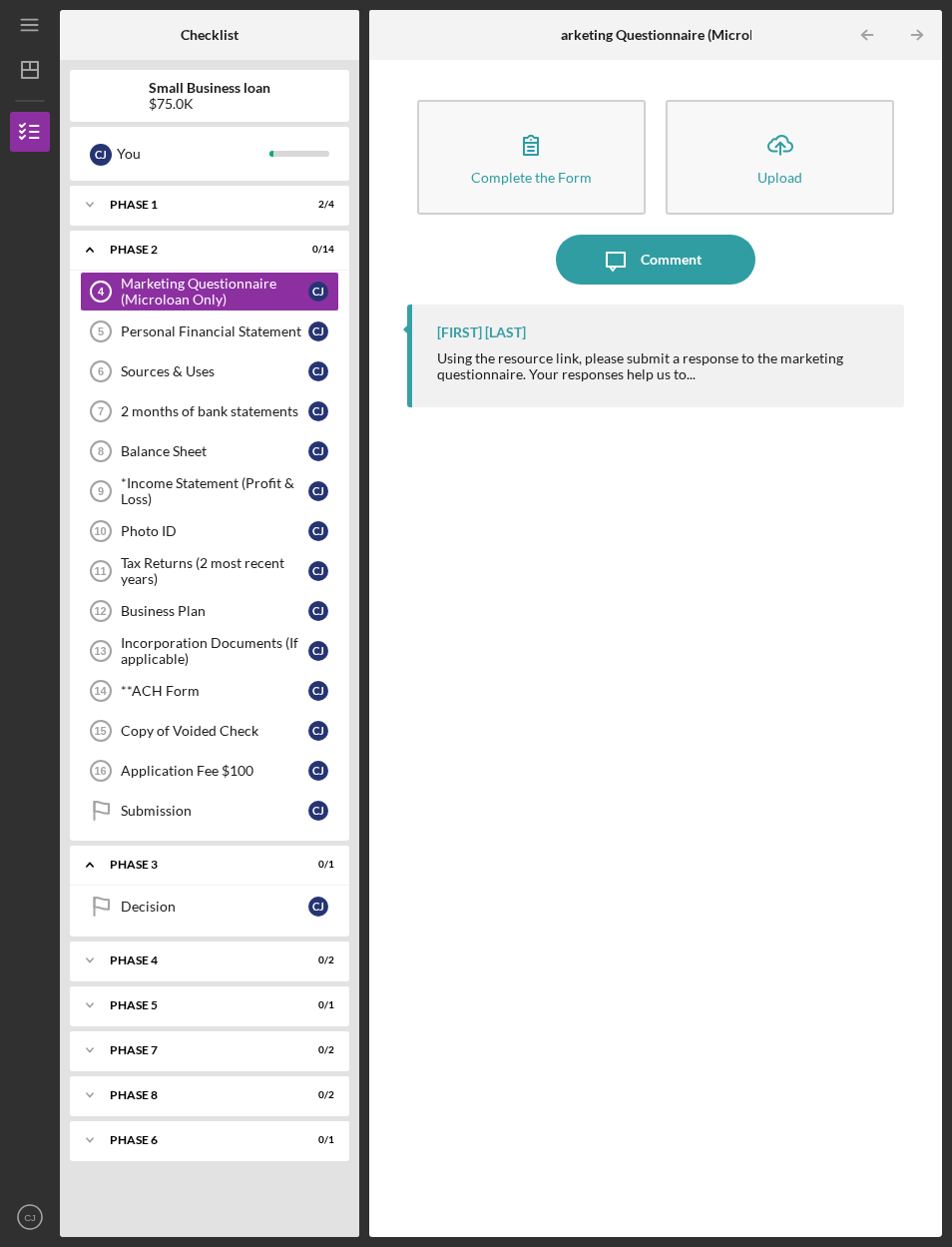 click on "Sources & Uses" at bounding box center [215, 371] 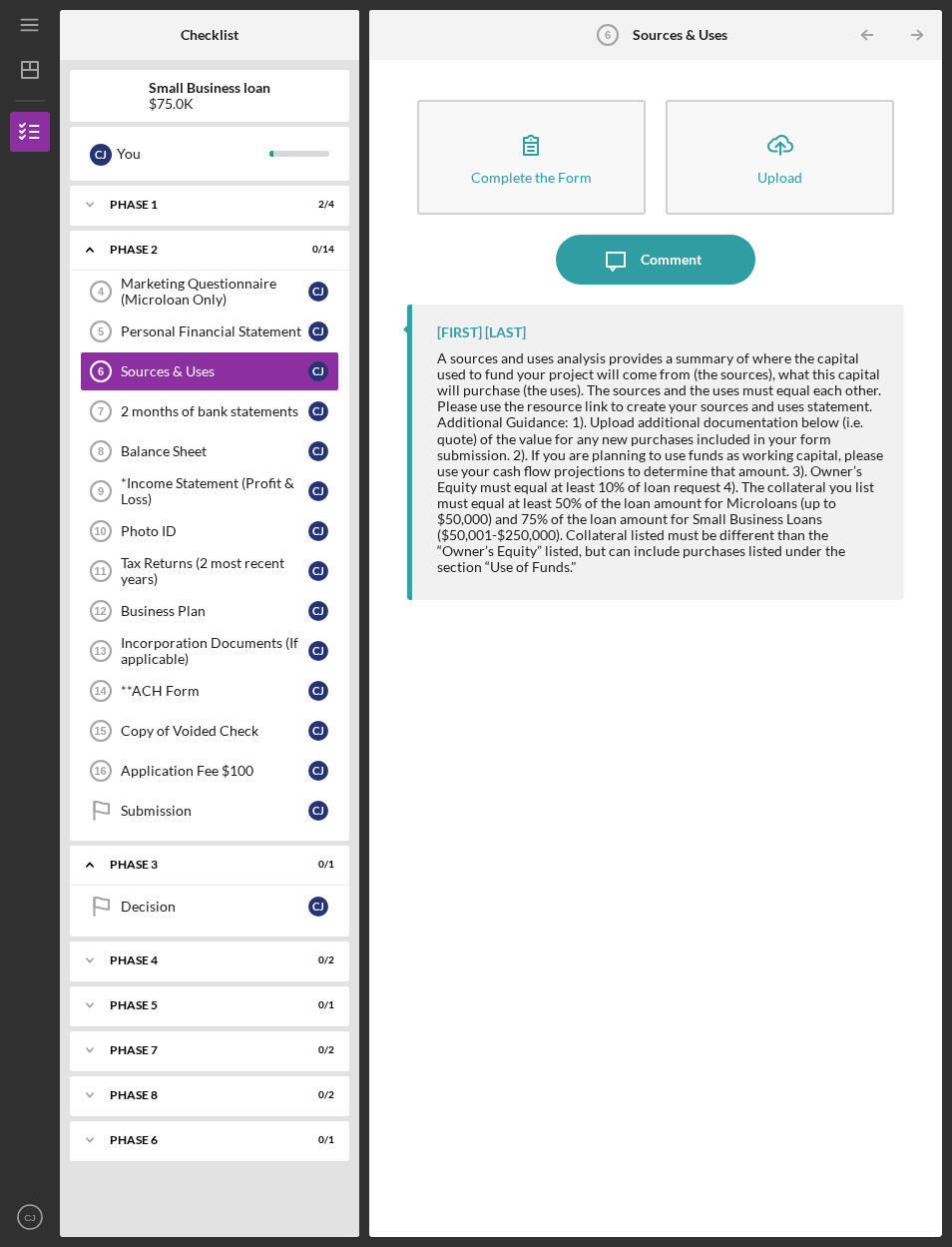 click on "Photo ID" at bounding box center [215, 531] 